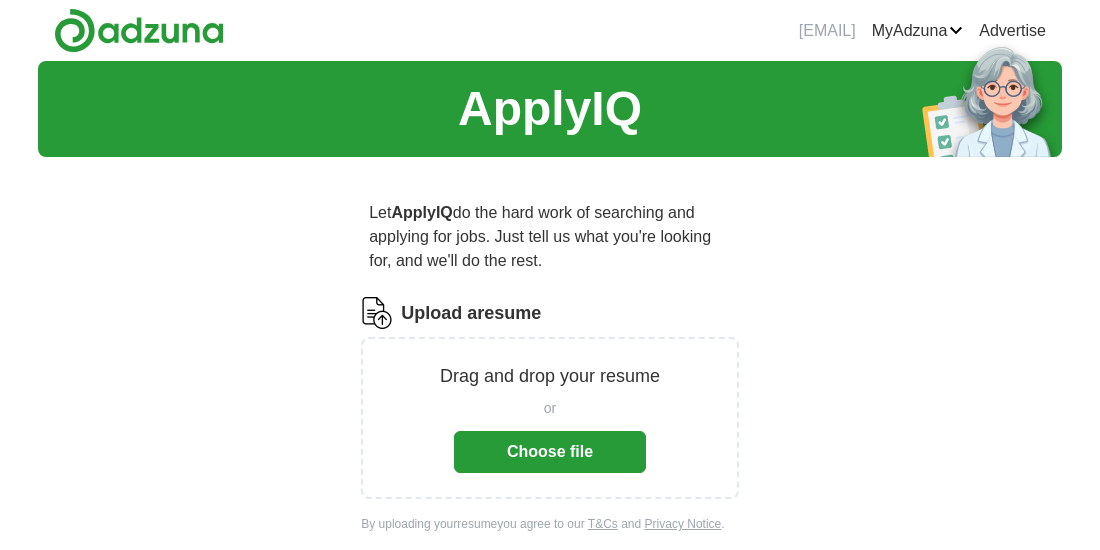 scroll, scrollTop: 0, scrollLeft: 0, axis: both 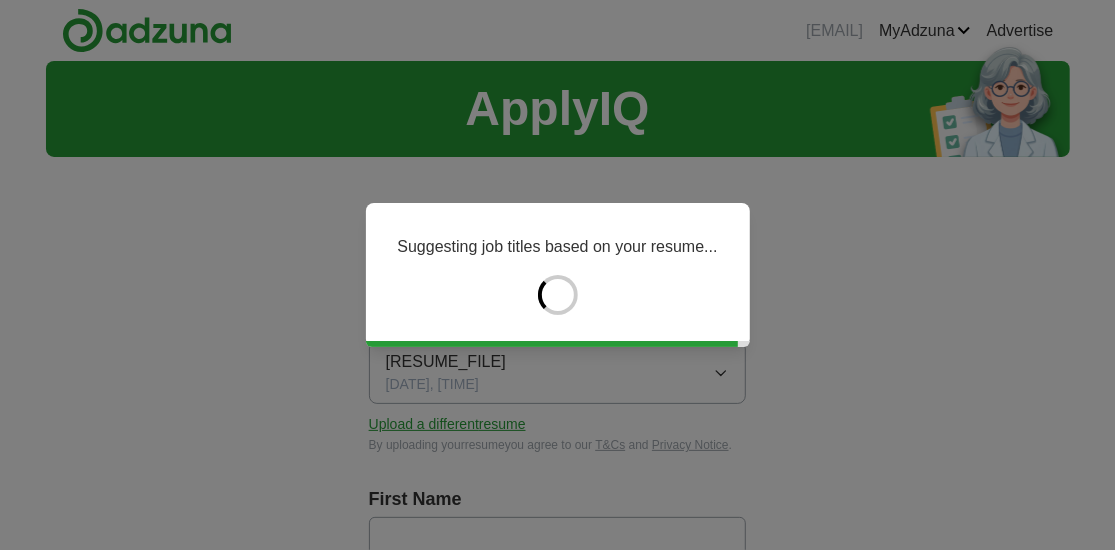 type on "******" 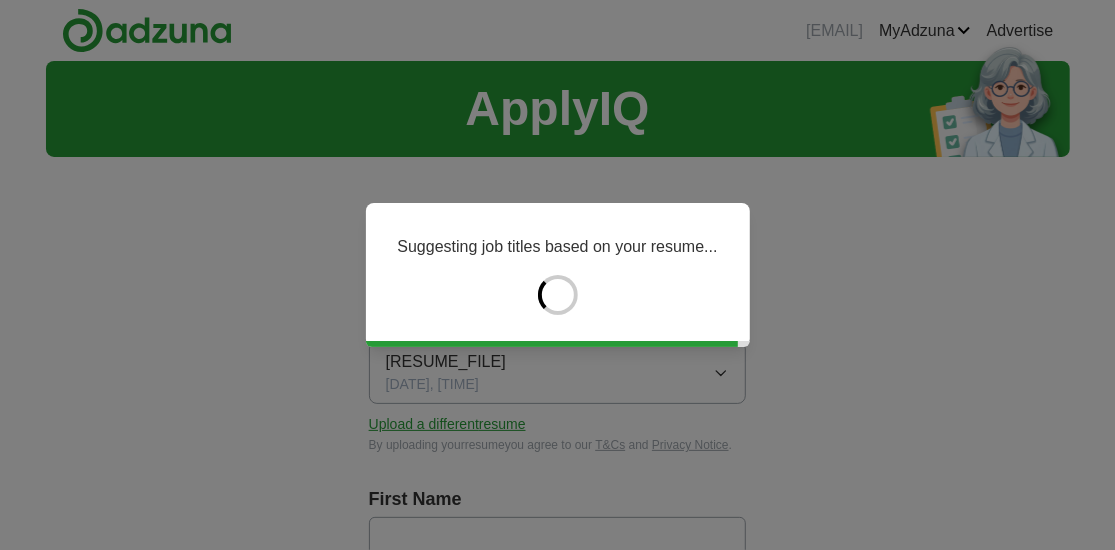 type on "*******" 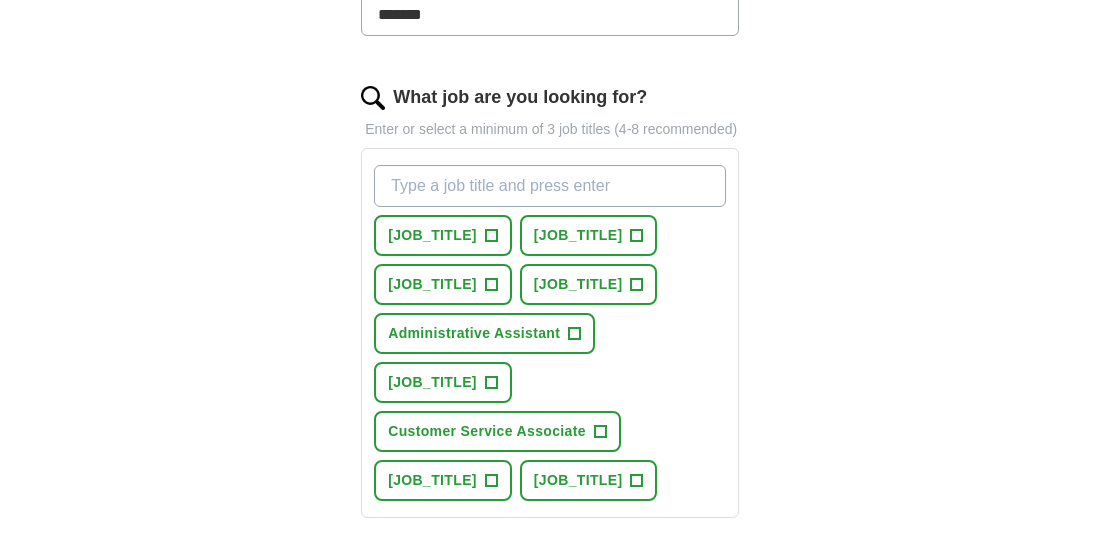 scroll, scrollTop: 618, scrollLeft: 0, axis: vertical 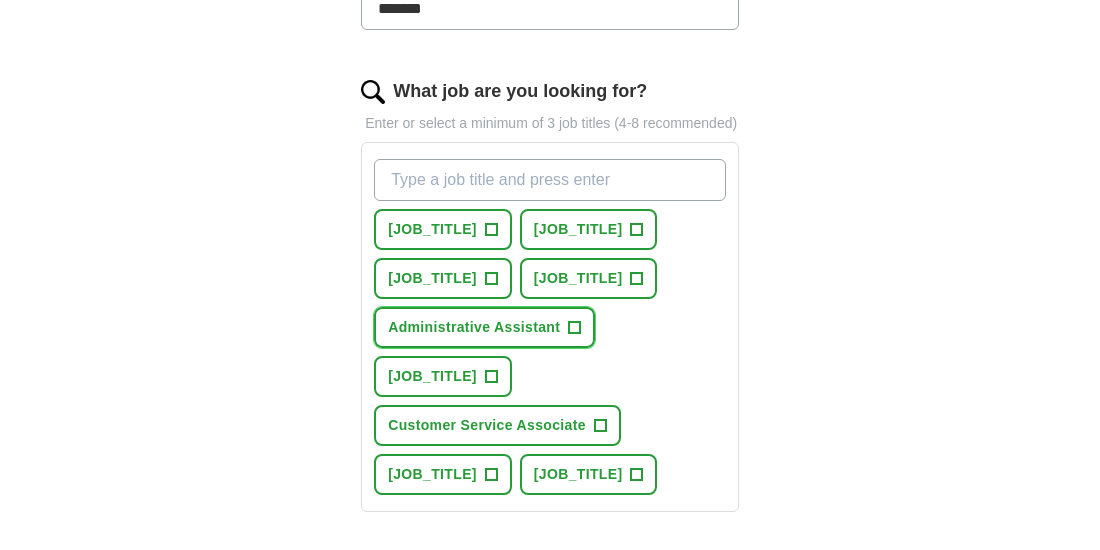 click on "+" at bounding box center [575, 328] 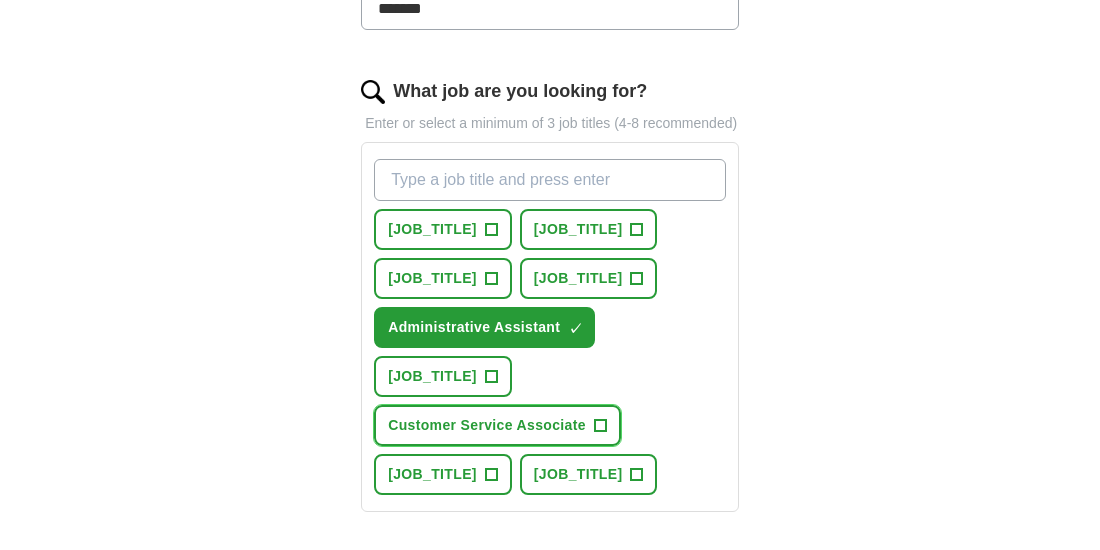 click on "+" at bounding box center (600, 426) 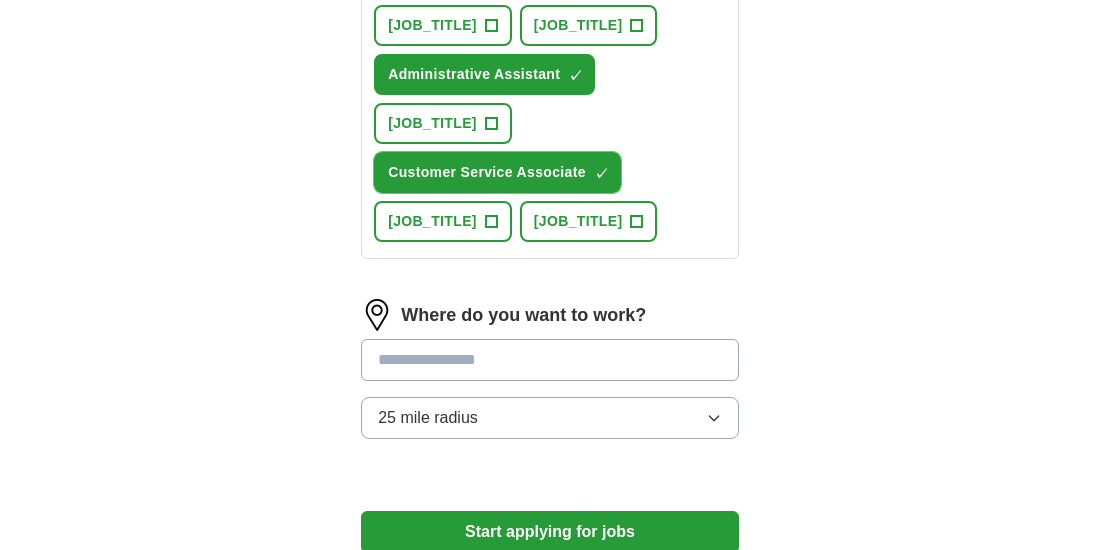scroll, scrollTop: 872, scrollLeft: 0, axis: vertical 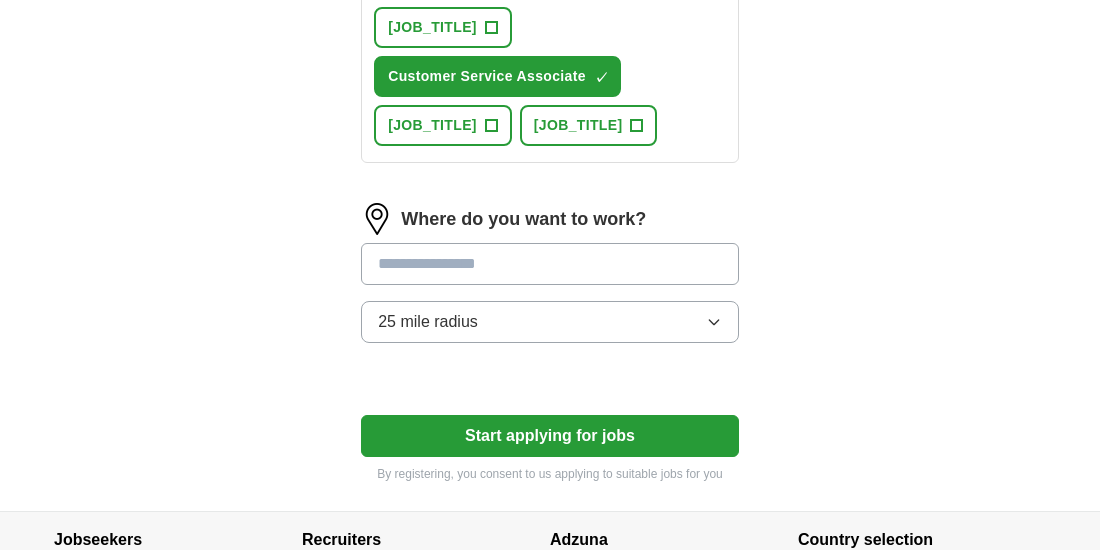 drag, startPoint x: 599, startPoint y: 513, endPoint x: 518, endPoint y: 400, distance: 139.03236 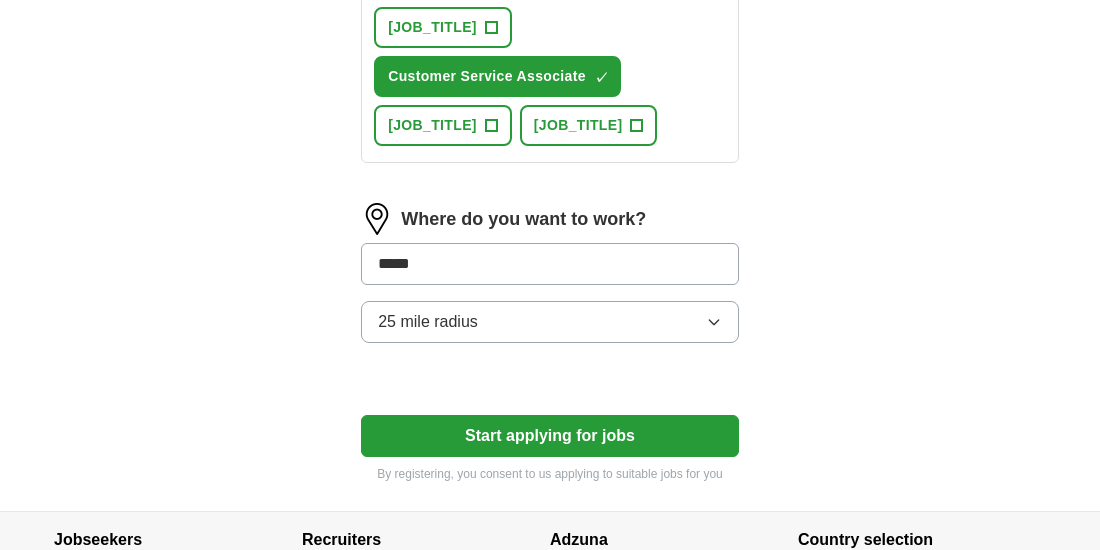 click on "Let ApplyIQ do the hard work of searching and applying for jobs. Just tell us what you're looking for, and we'll do the rest. Select a resume [RESUME_FILE] [DATE], [TIME] Upload a different resume By uploading your resume you agree to our T&Cs and Privacy Notice. First Name [NAME] Last Name [NAME] What job are you looking for? Enter or select a minimum of 3 job titles (4-8 recommended) Lead Housekeeper + Direct Support Professional + Housekeeping Manager + Facilities Manager + Administrative Assistant ✓ × Environmental Services Technician + Customer Service Associate ✓ × Machine Operator + Housekeeping Supervisor + Where do you want to work? ***** 25 mile radius Start applying for jobs By registering, you consent to us applying to suitable jobs for you" at bounding box center [550, -142] 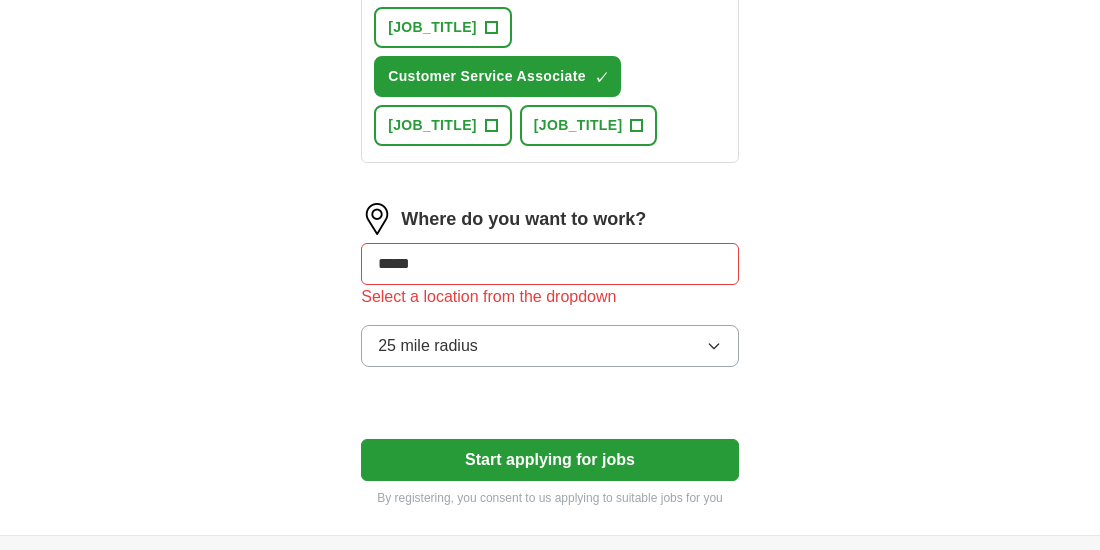 click on "*****" at bounding box center (550, 264) 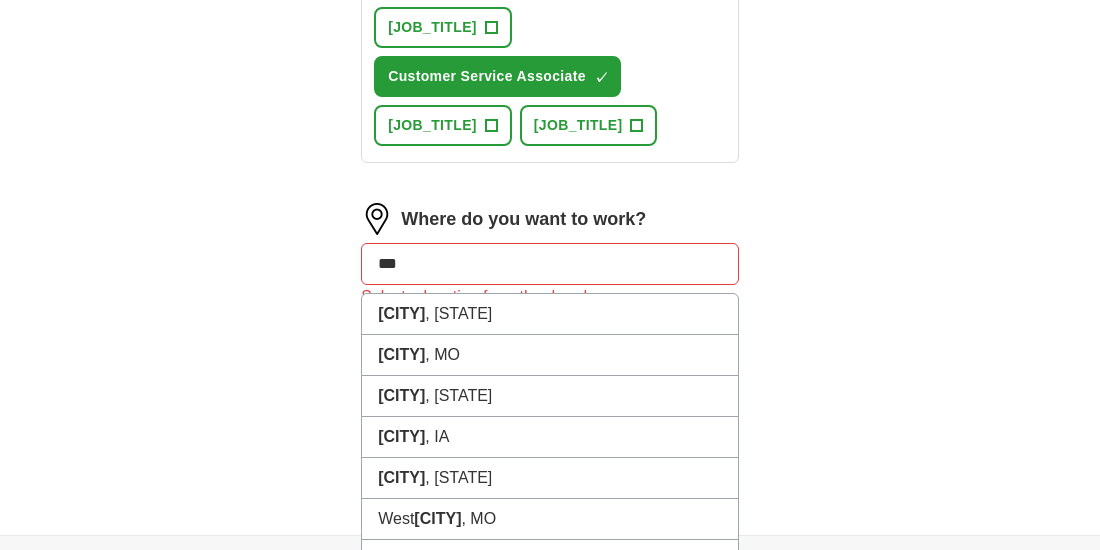 type on "****" 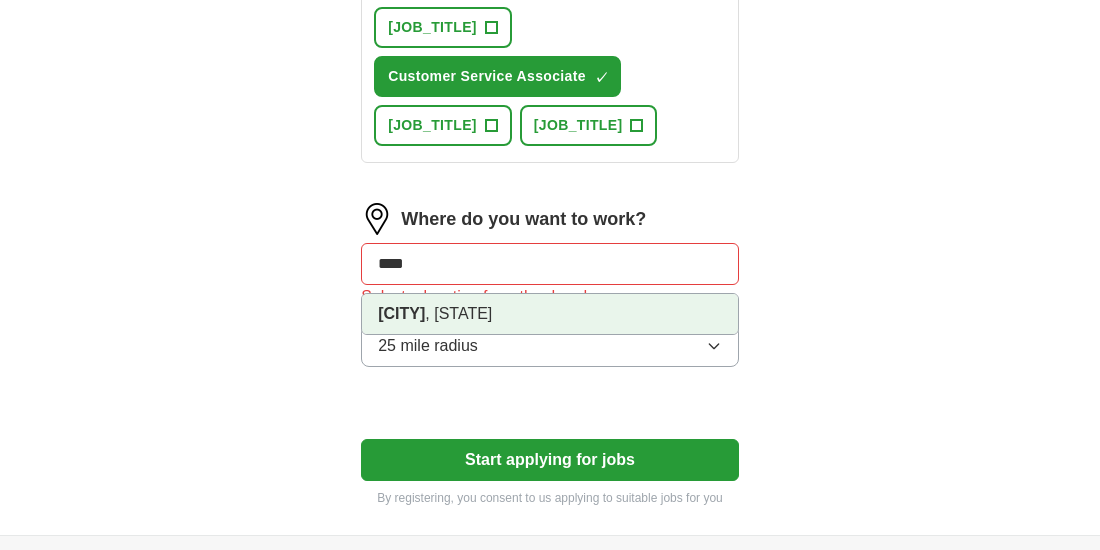 click on "[CITY], [STATE]" at bounding box center (550, 314) 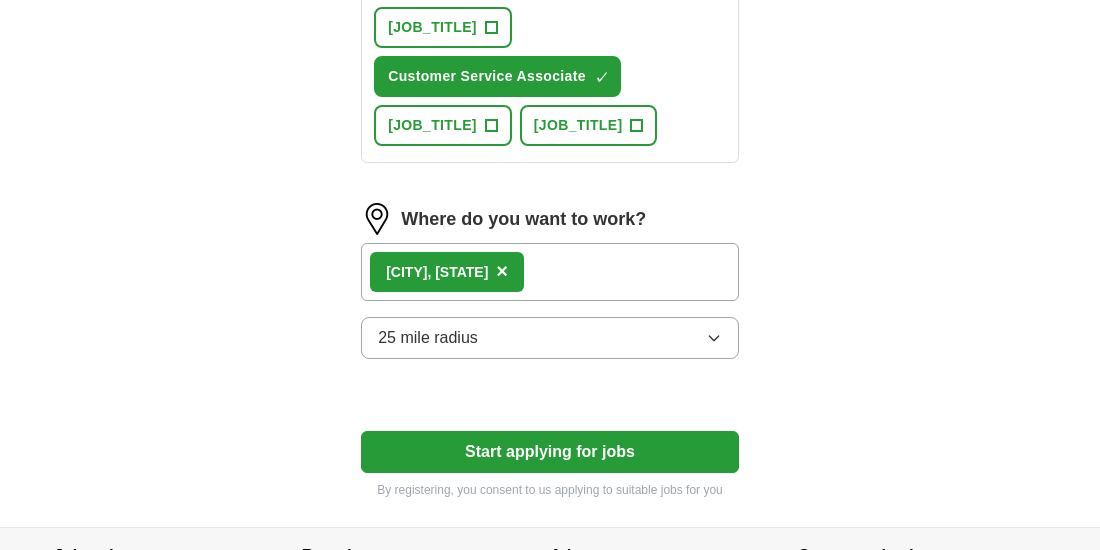 click on "ApplyIQ Let ApplyIQ do the hard work of searching and applying for jobs. Just tell us what you're looking for, and we'll do the rest. Select a resume [RESUME_FILE] [DATE], [TIME] Upload a different resume By uploading your resume you agree to our T&Cs and Privacy Notice. First Name [NAME] Last Name [NAME] What job are you looking for? Enter or select a minimum of 3 job titles (4-8 recommended) Lead Housekeeper + Direct Support Professional + Housekeeping Manager + Facilities Manager + Administrative Assistant ✓ × Environmental Services Technician + Customer Service Associate ✓ × Machine Operator + Housekeeping Supervisor + Where do you want to work? [CITY], [STATE] × 25 mile radius Start applying for jobs By registering, you consent to us applying to suitable jobs for you" at bounding box center [550, -190] 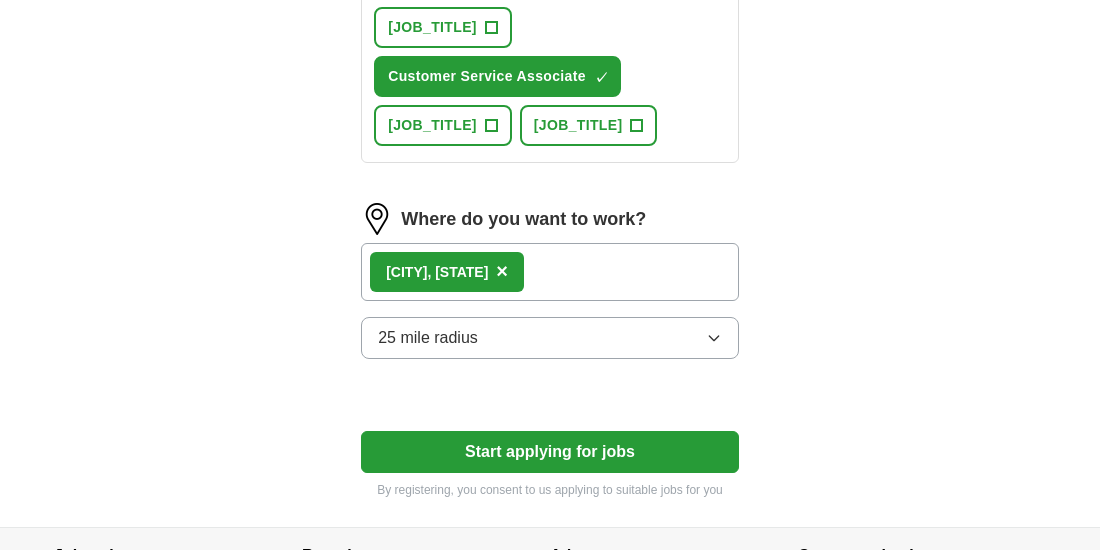 click on "Where do you want to work? [CITY], [STATE] × 25 mile radius" at bounding box center (550, 289) 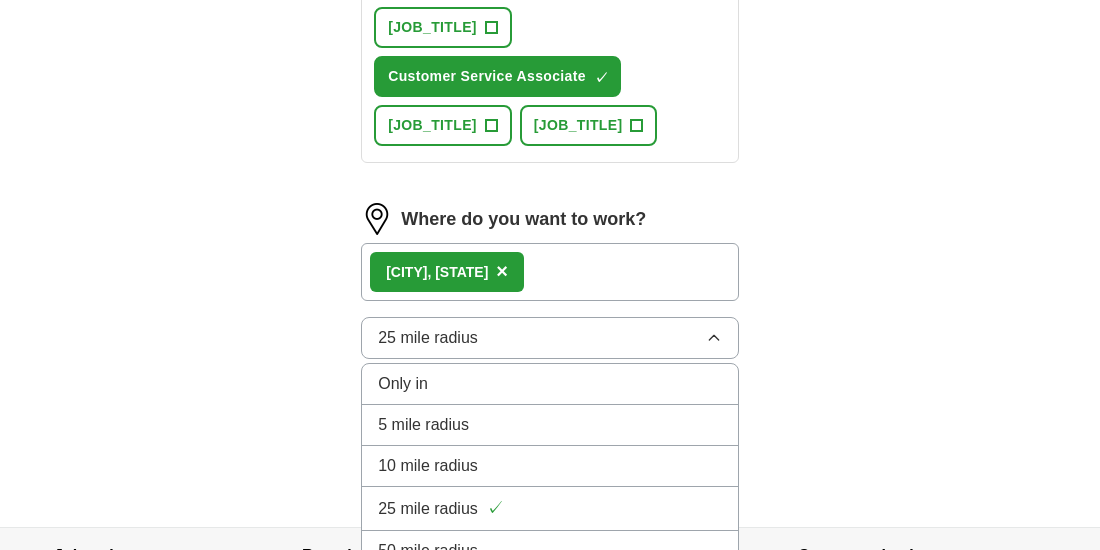 click on "25 mile radius" at bounding box center (550, 338) 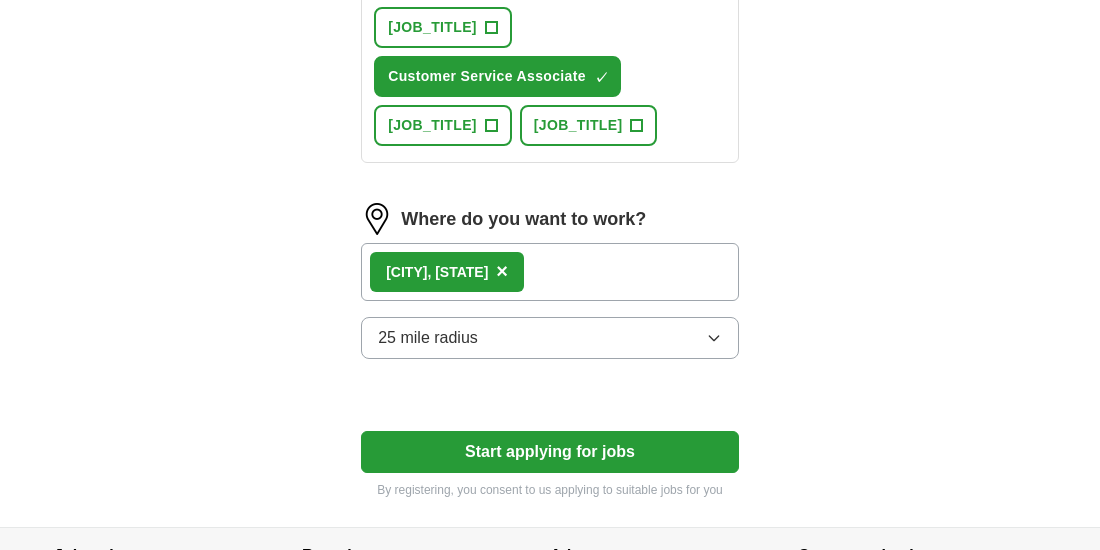 click on "[CITY], [STATE] ×" at bounding box center (550, 272) 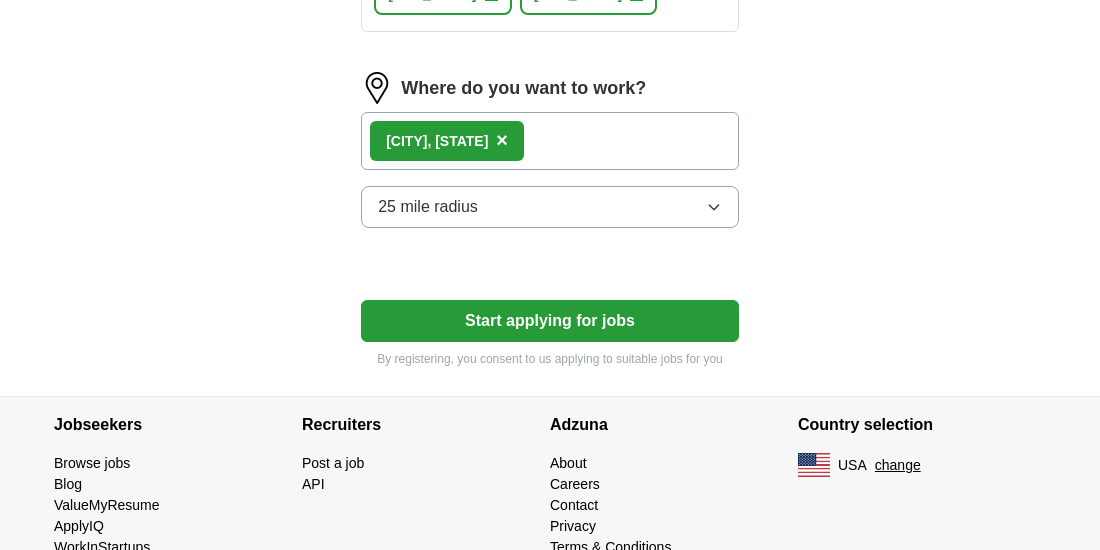 scroll, scrollTop: 1105, scrollLeft: 0, axis: vertical 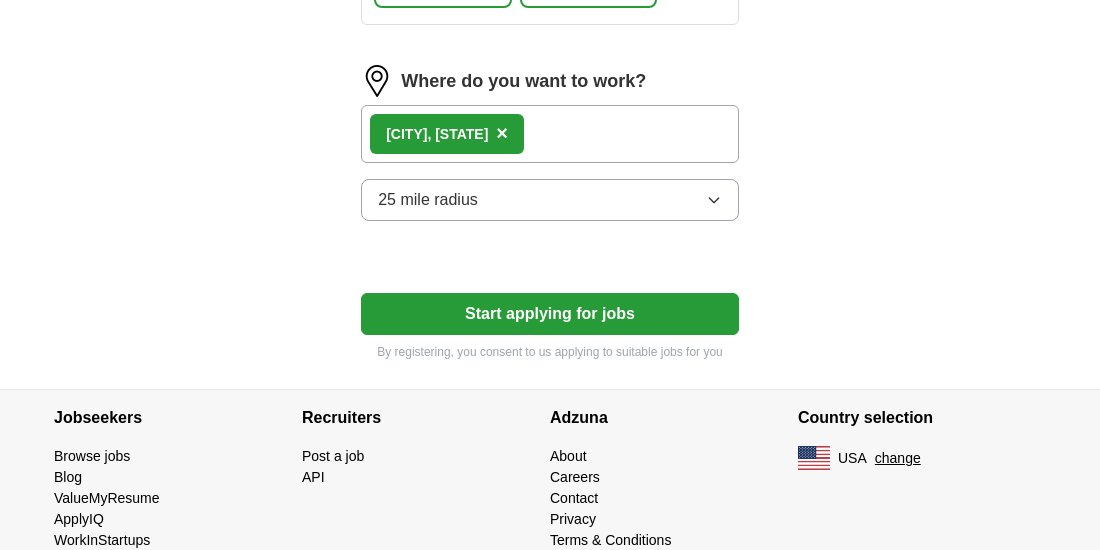 drag, startPoint x: 591, startPoint y: 458, endPoint x: 513, endPoint y: 447, distance: 78.77182 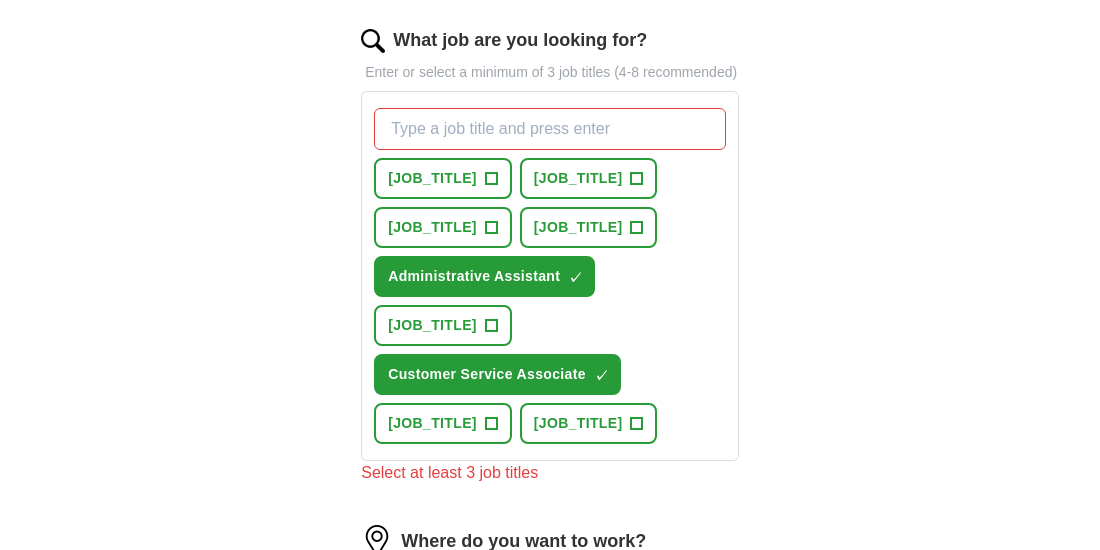 scroll, scrollTop: 663, scrollLeft: 0, axis: vertical 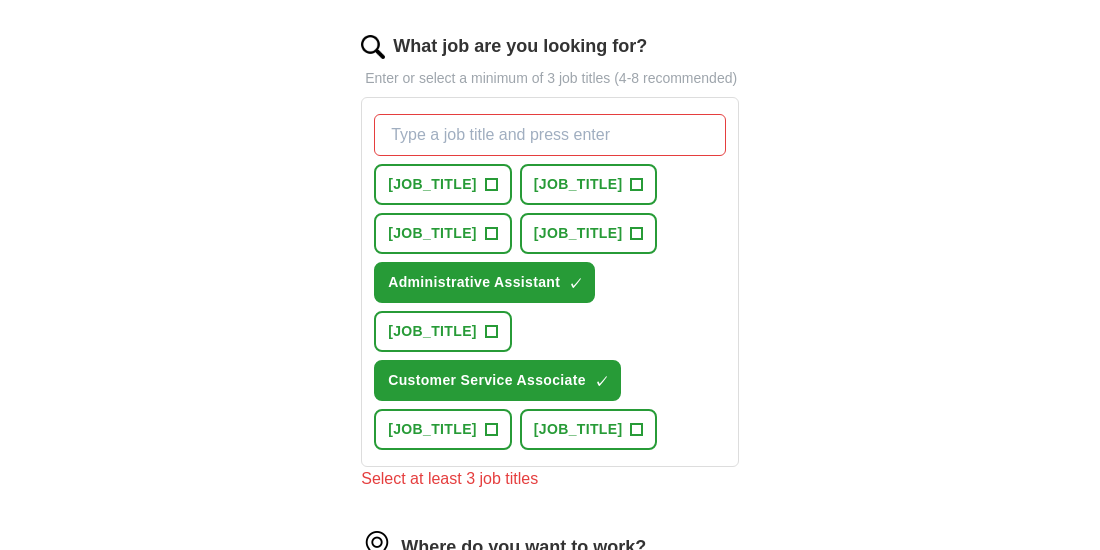 click on "What job are you looking for?" at bounding box center [550, 135] 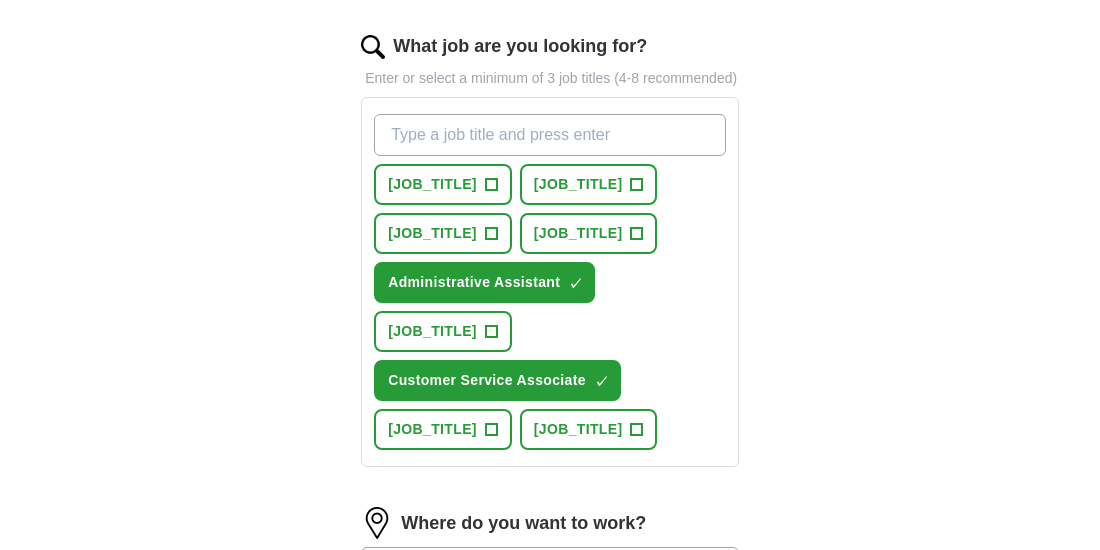 click on "What job are you looking for?" at bounding box center [550, 135] 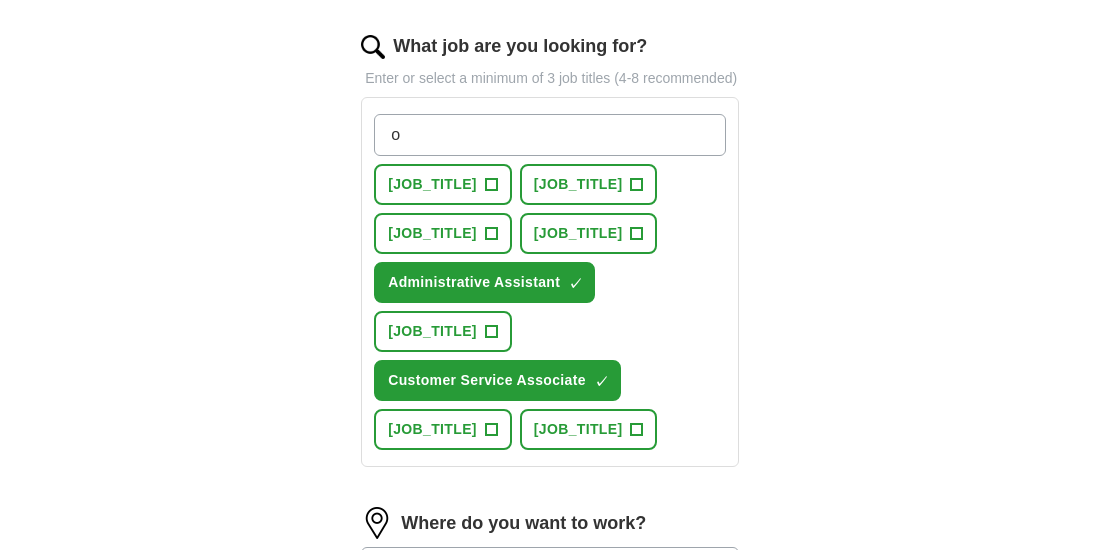 type on "o" 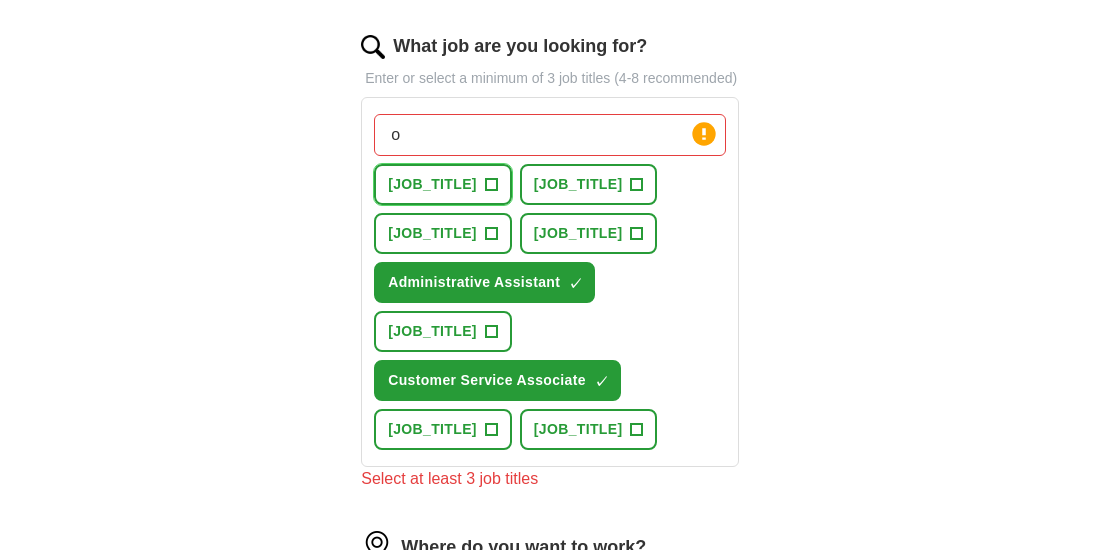 click on "[JOB_TITLE] +" at bounding box center [443, 184] 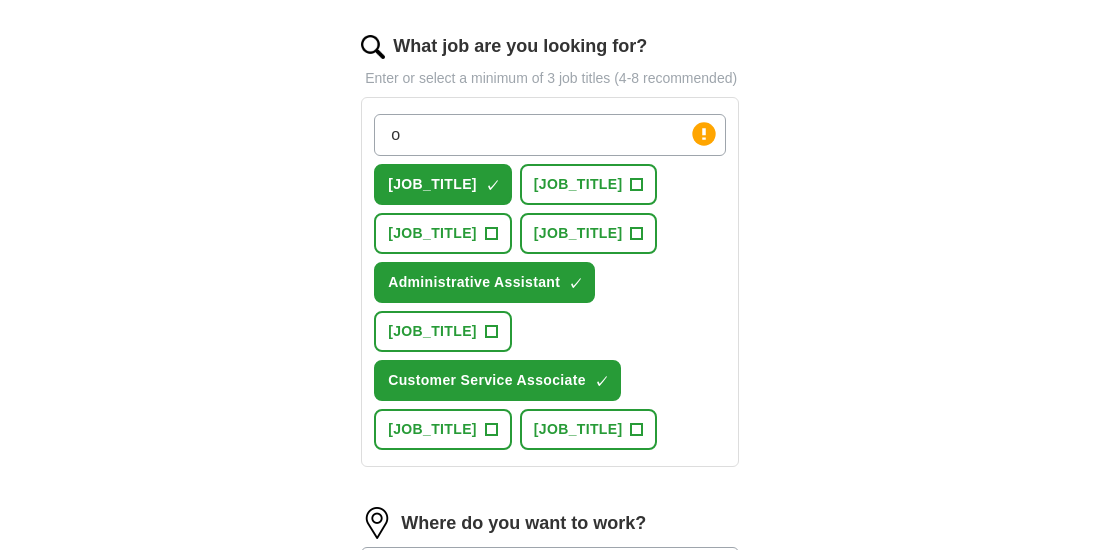 click on "o" at bounding box center [550, 135] 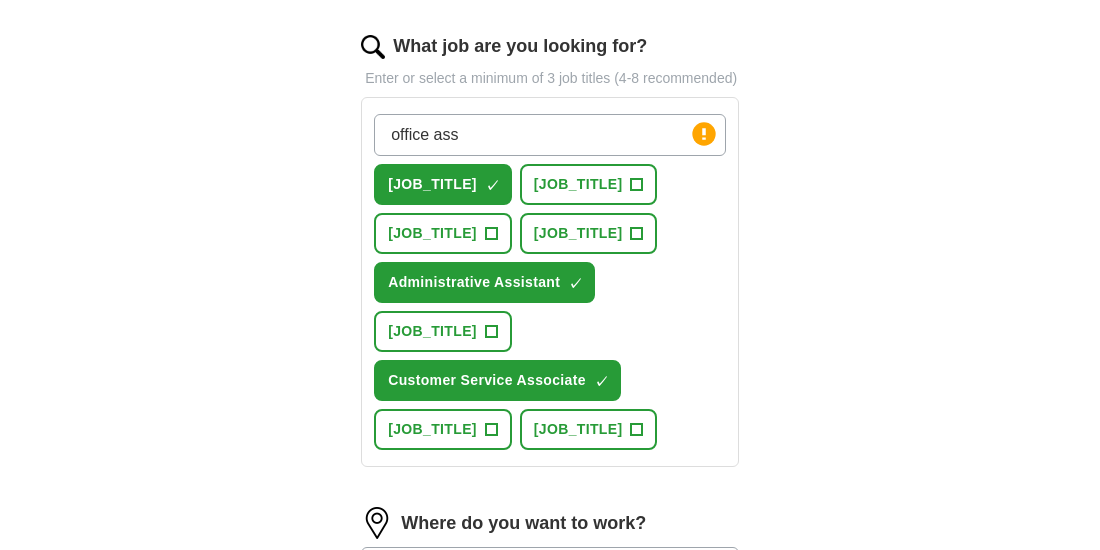 type on "[JOB_TITLE]" 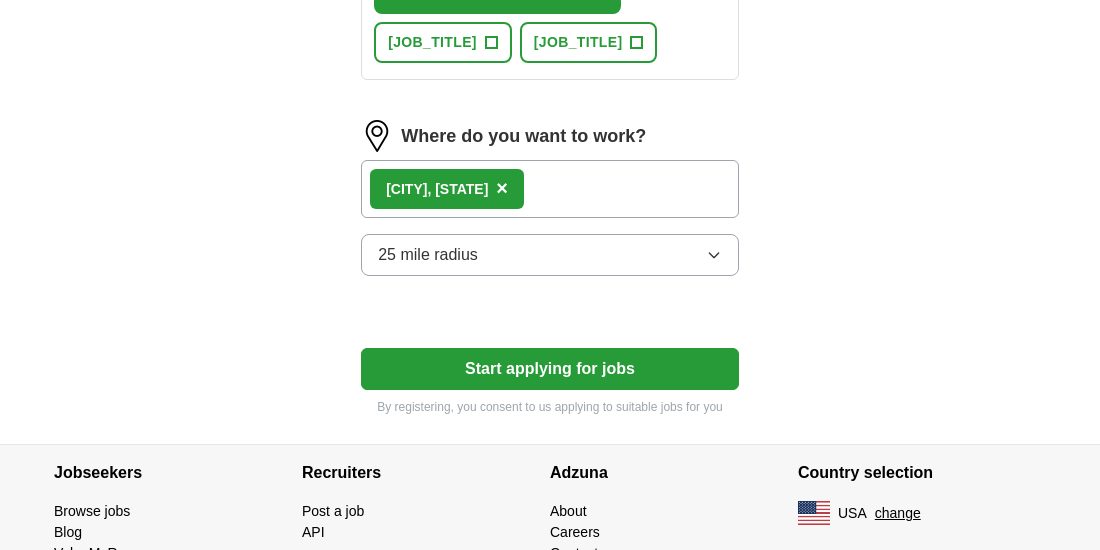 scroll, scrollTop: 1104, scrollLeft: 0, axis: vertical 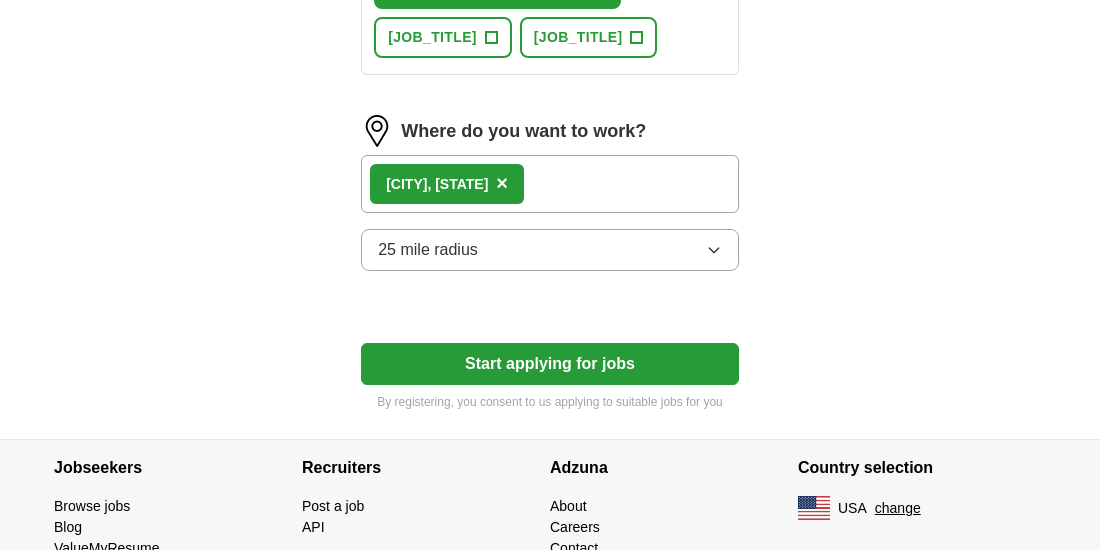 type 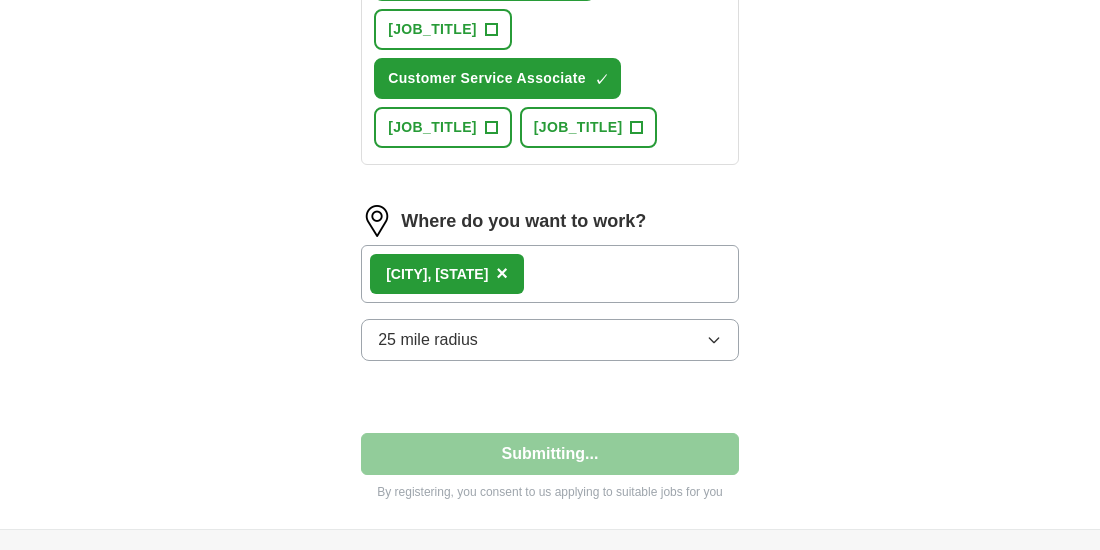 select on "**" 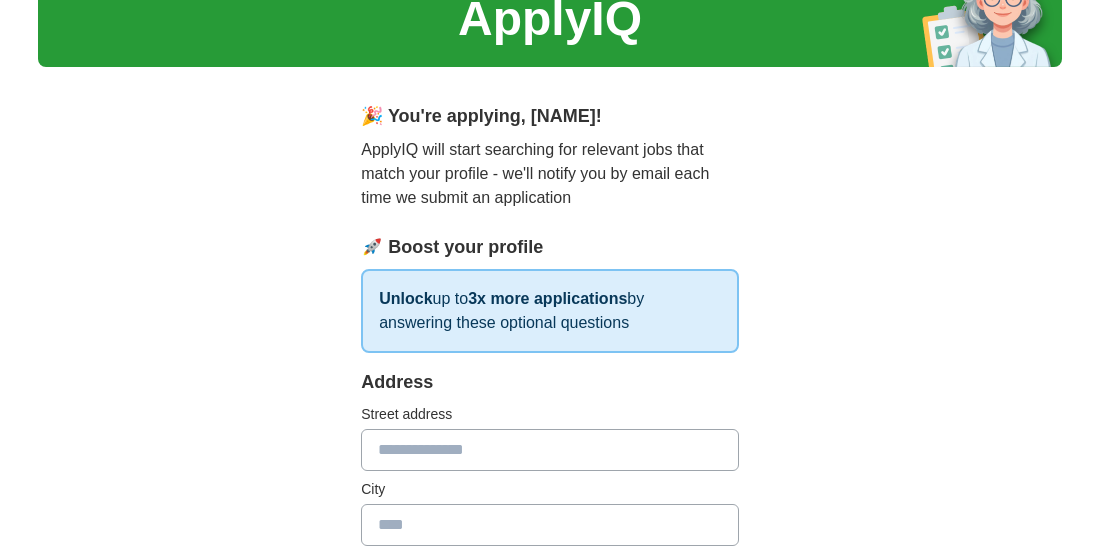scroll, scrollTop: 0, scrollLeft: 0, axis: both 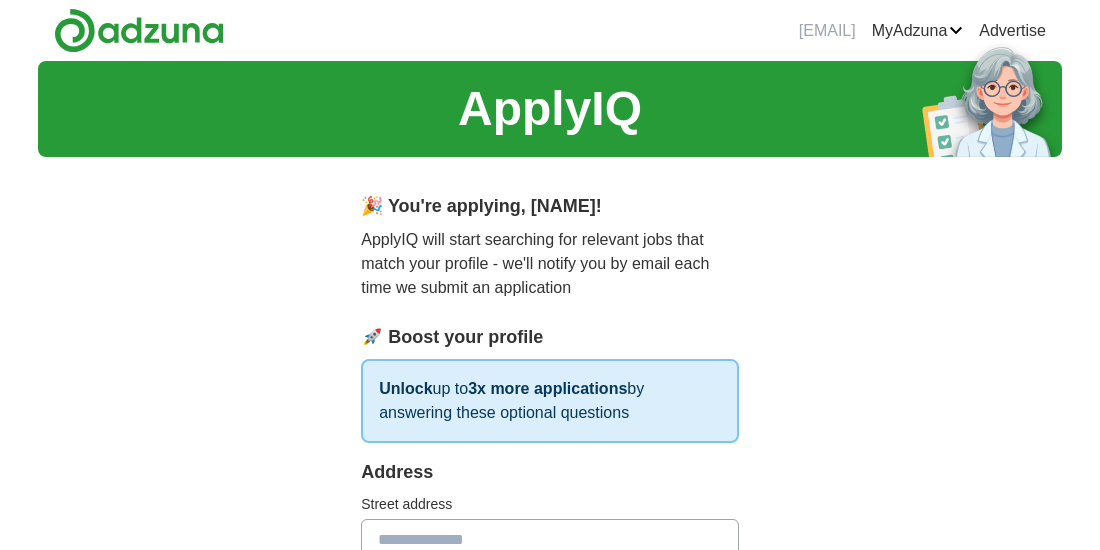 click on "Address" at bounding box center [550, 472] 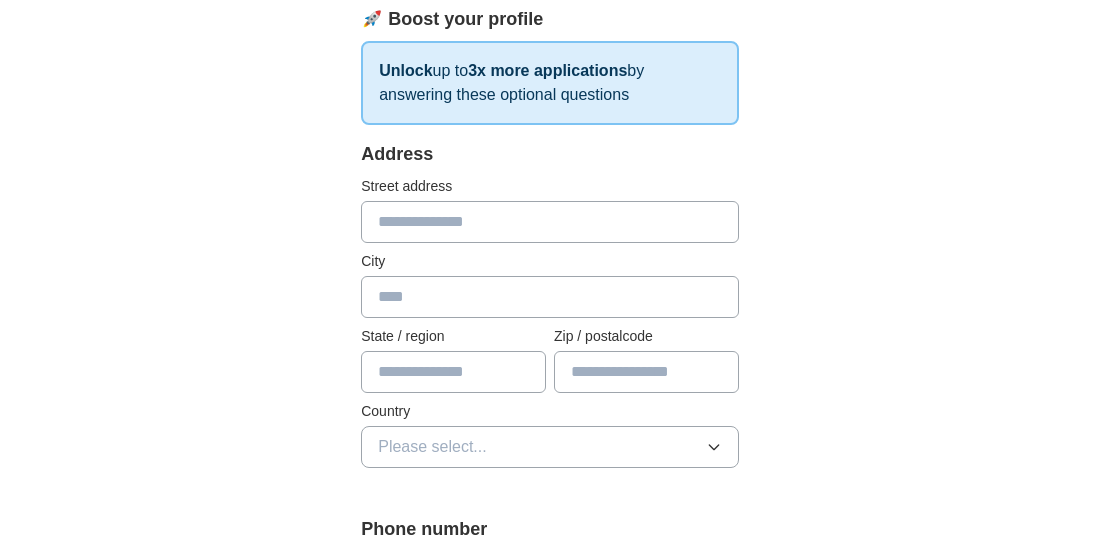 scroll, scrollTop: 326, scrollLeft: 0, axis: vertical 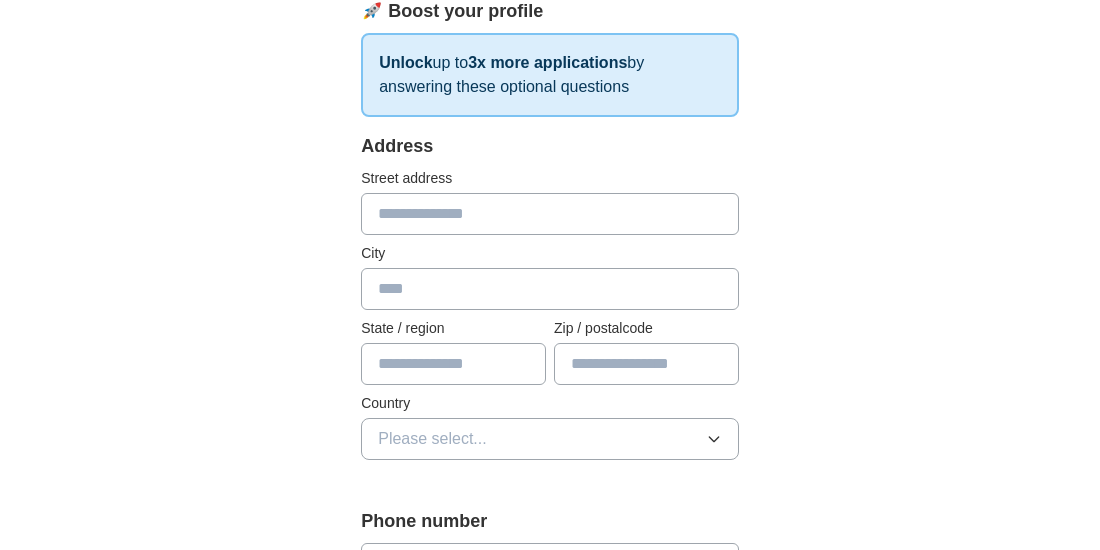 click at bounding box center (550, 214) 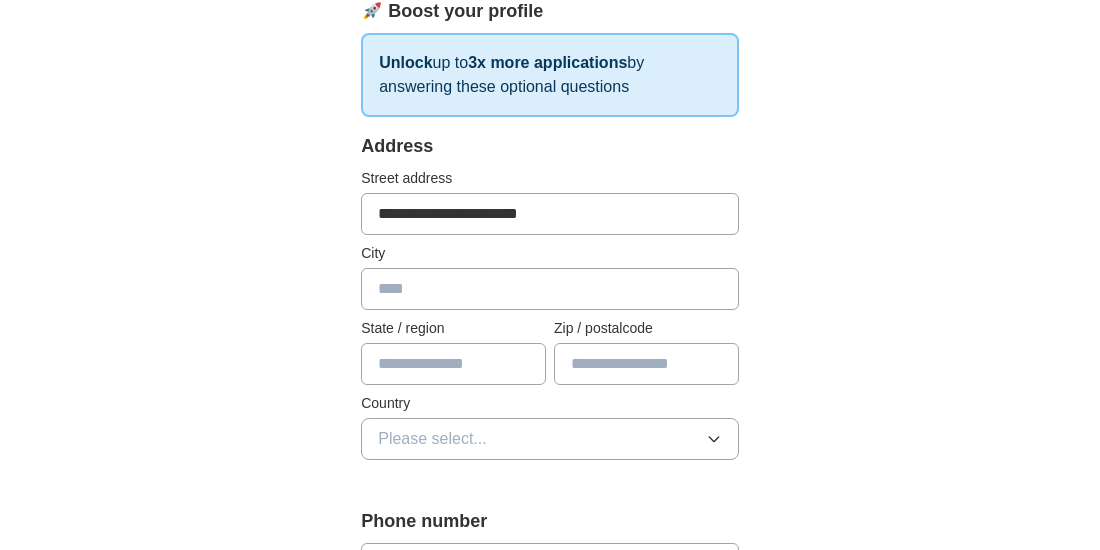 type on "**********" 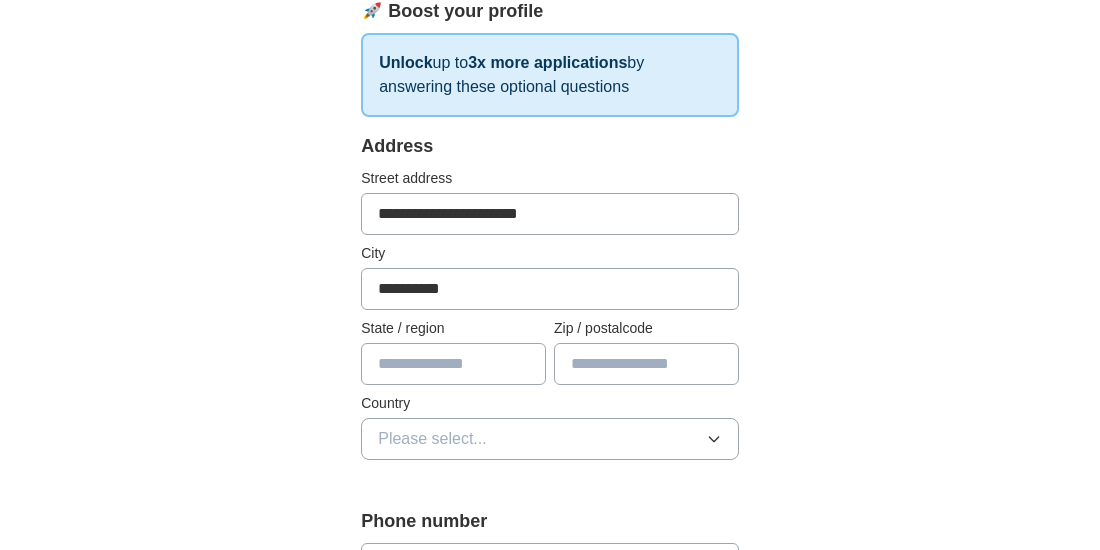 type on "****" 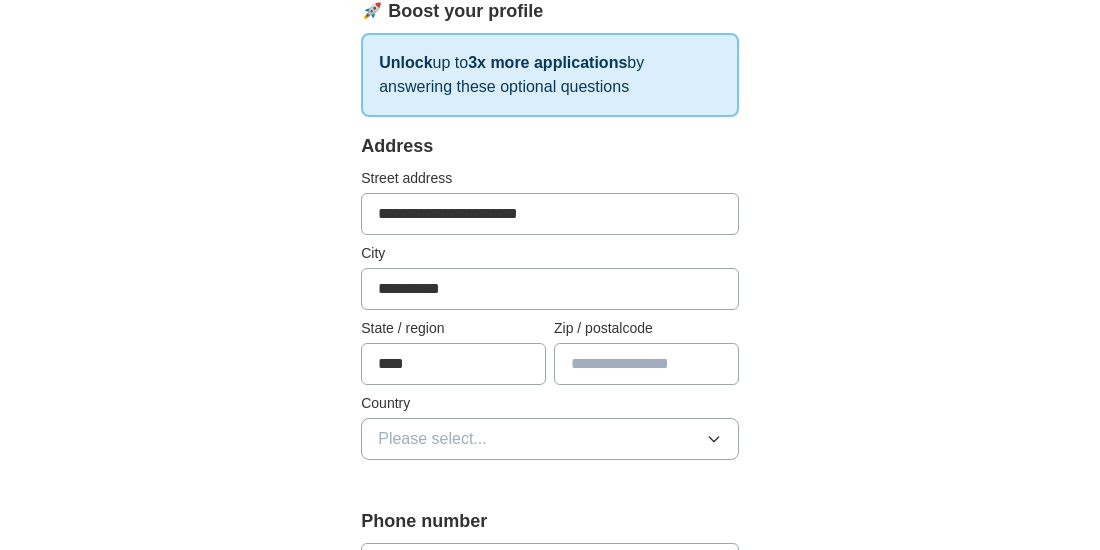 type on "*****" 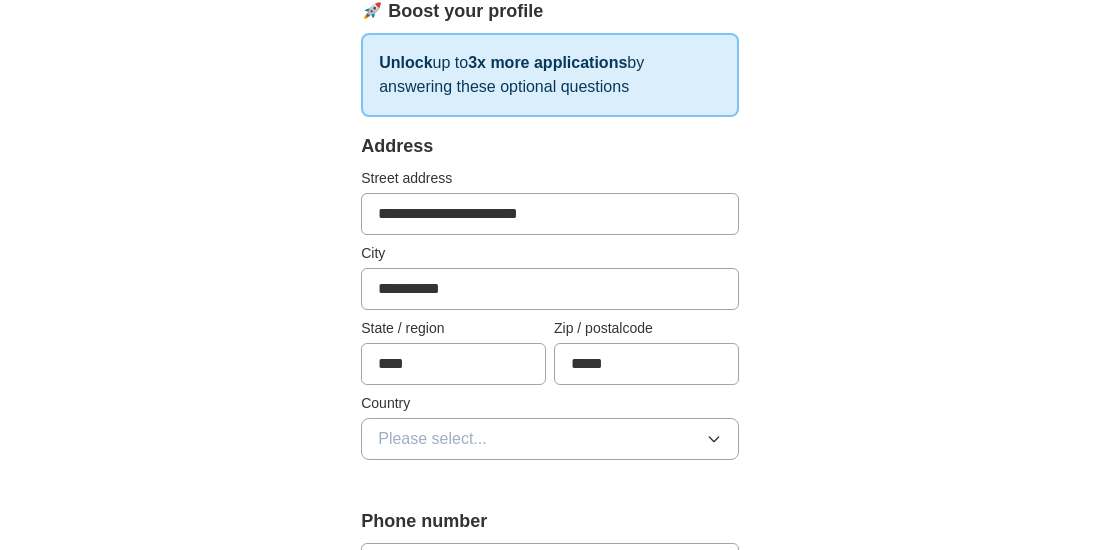click on "Please select..." at bounding box center (550, 439) 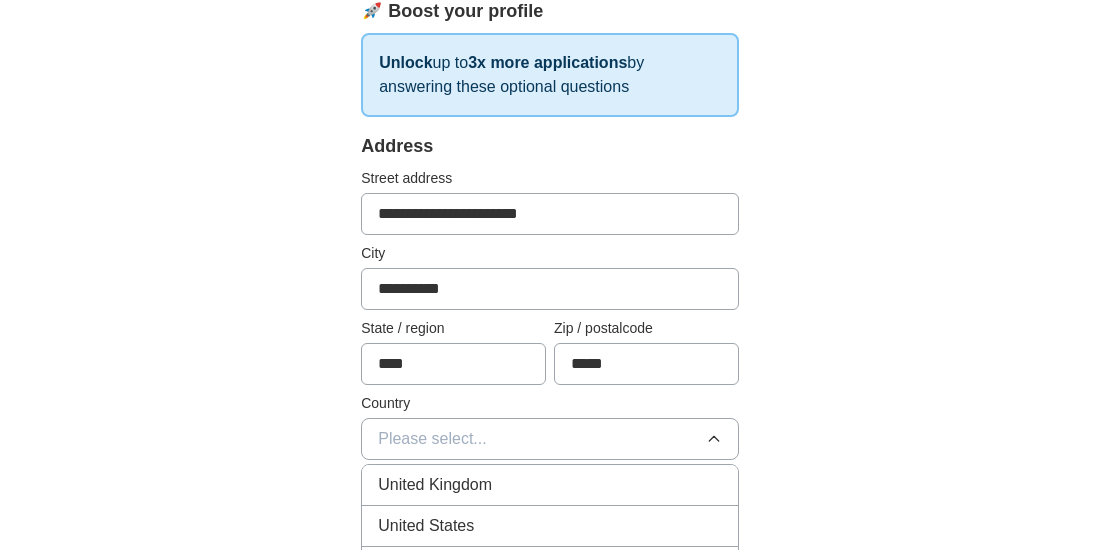 click on "United States" at bounding box center (550, 526) 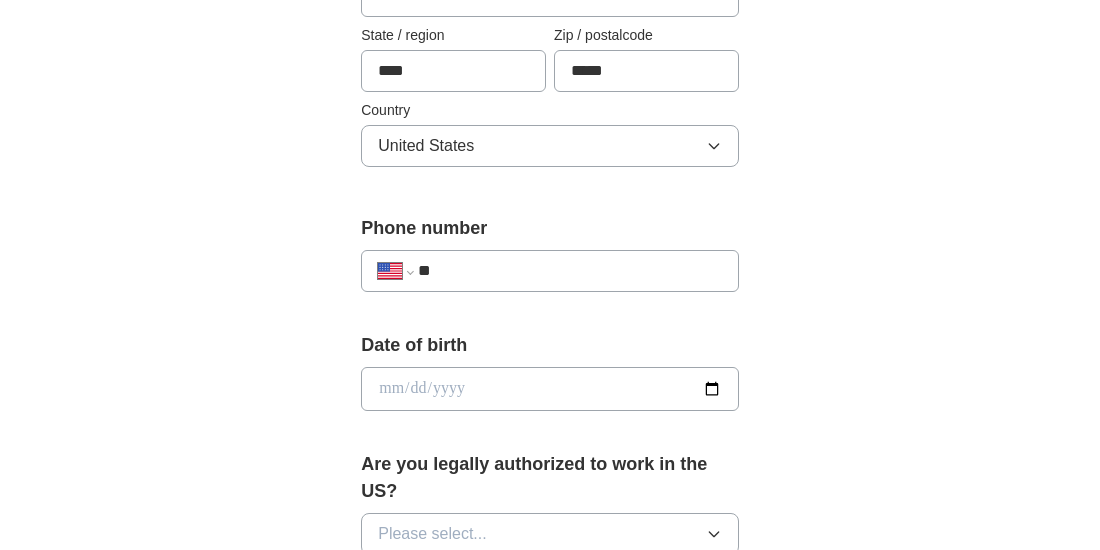 scroll, scrollTop: 626, scrollLeft: 0, axis: vertical 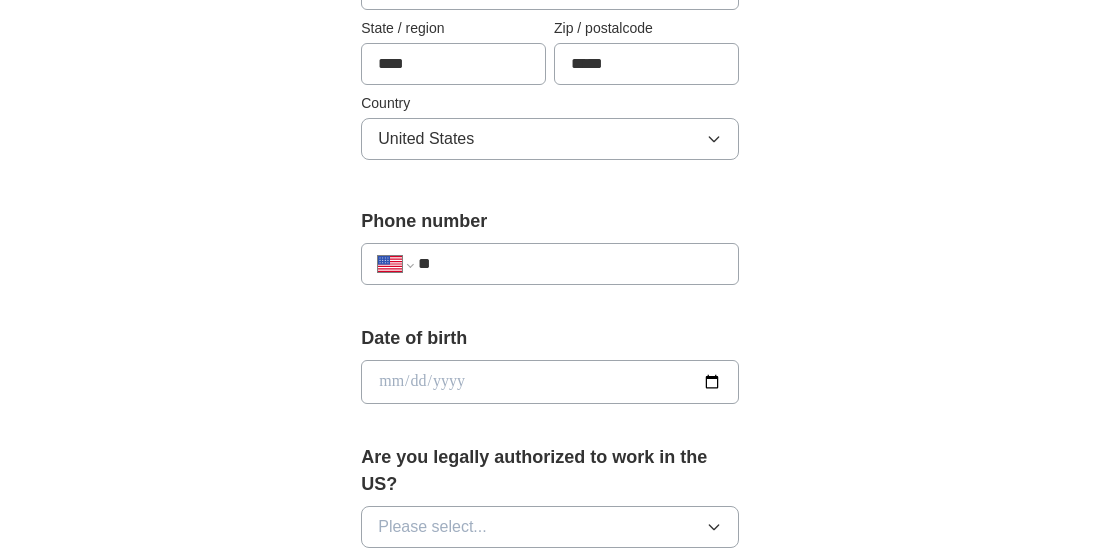 click on "**" at bounding box center [570, 264] 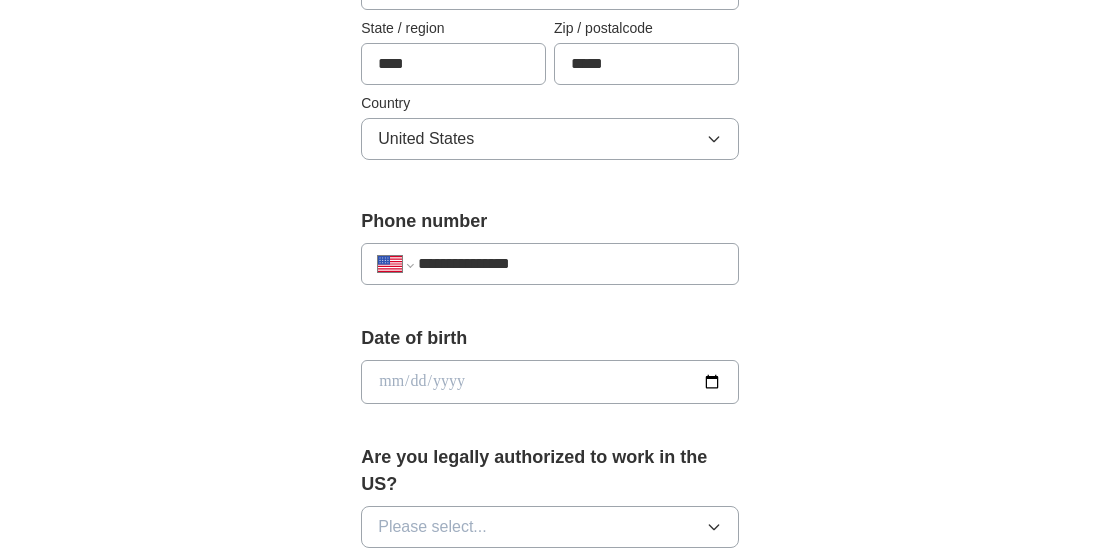 type on "**********" 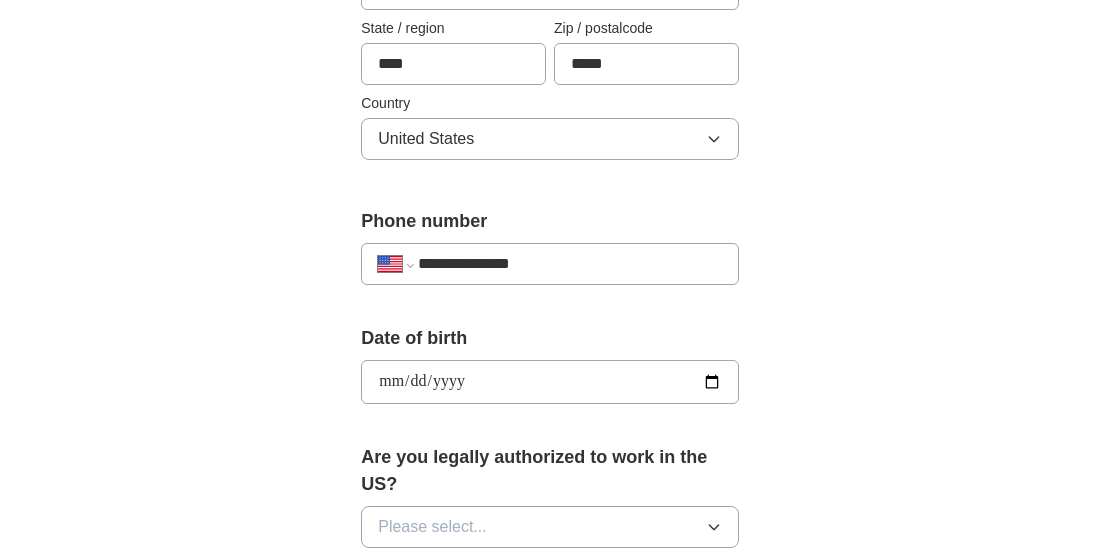 type on "**********" 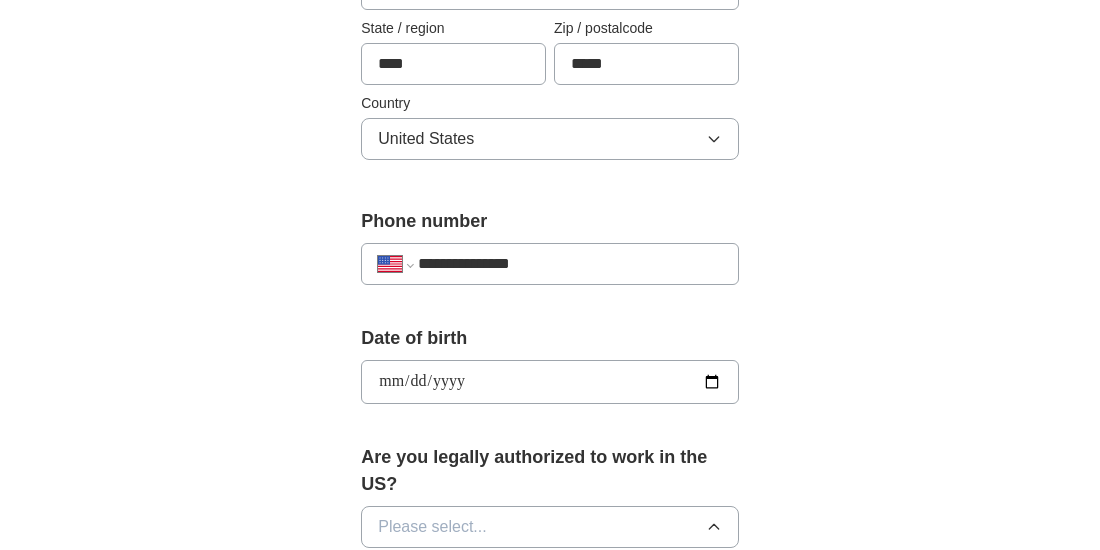 click on "Please select..." at bounding box center [550, 527] 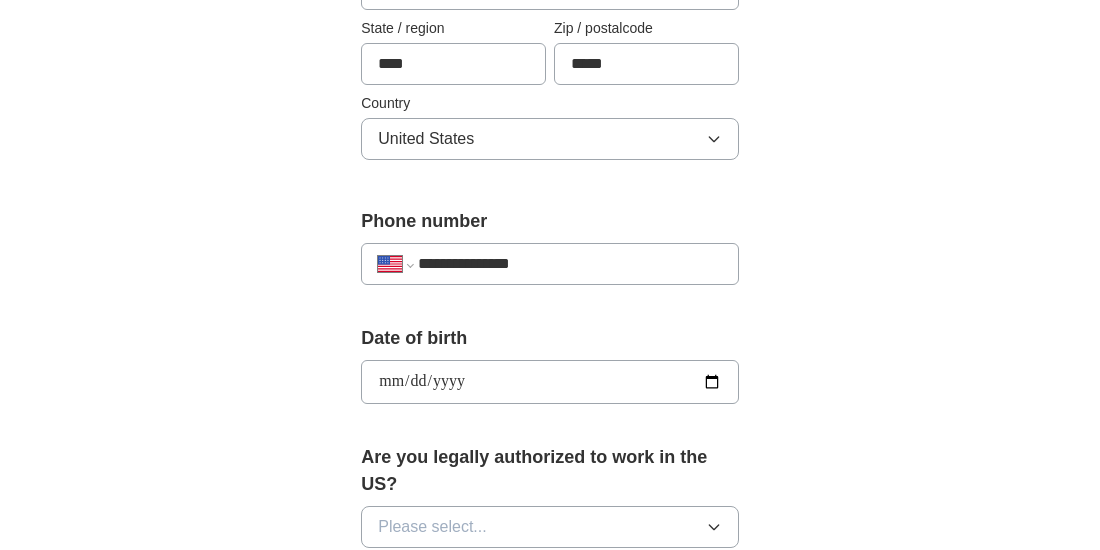 click on "Please select..." at bounding box center [550, 527] 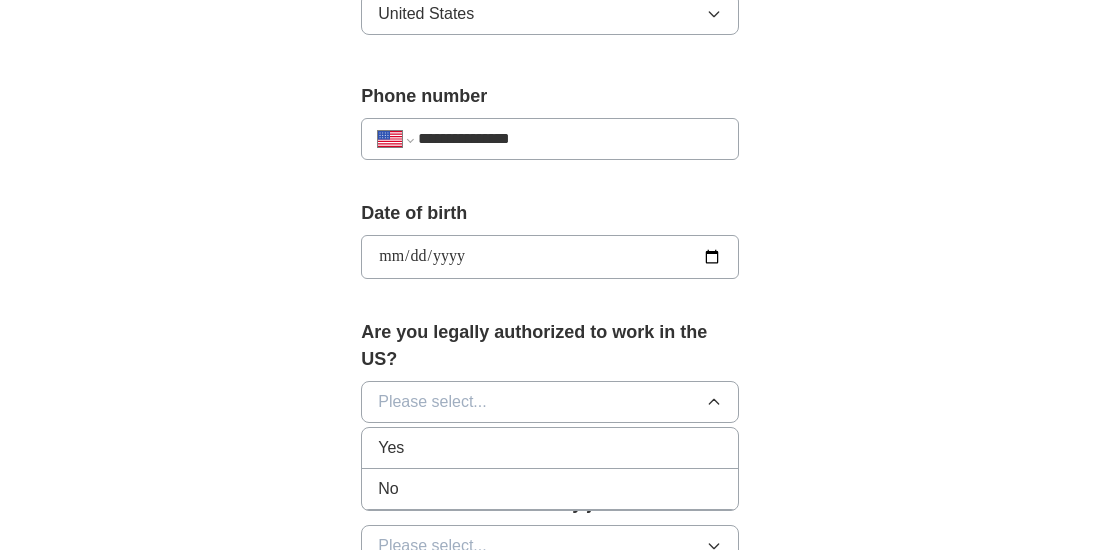 scroll, scrollTop: 764, scrollLeft: 0, axis: vertical 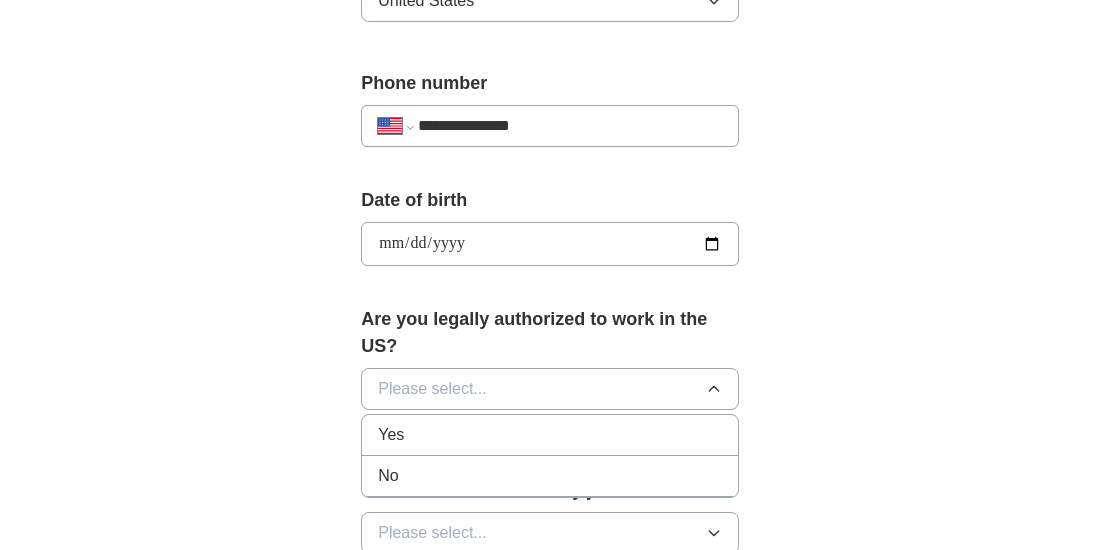 click on "Yes" at bounding box center [550, 435] 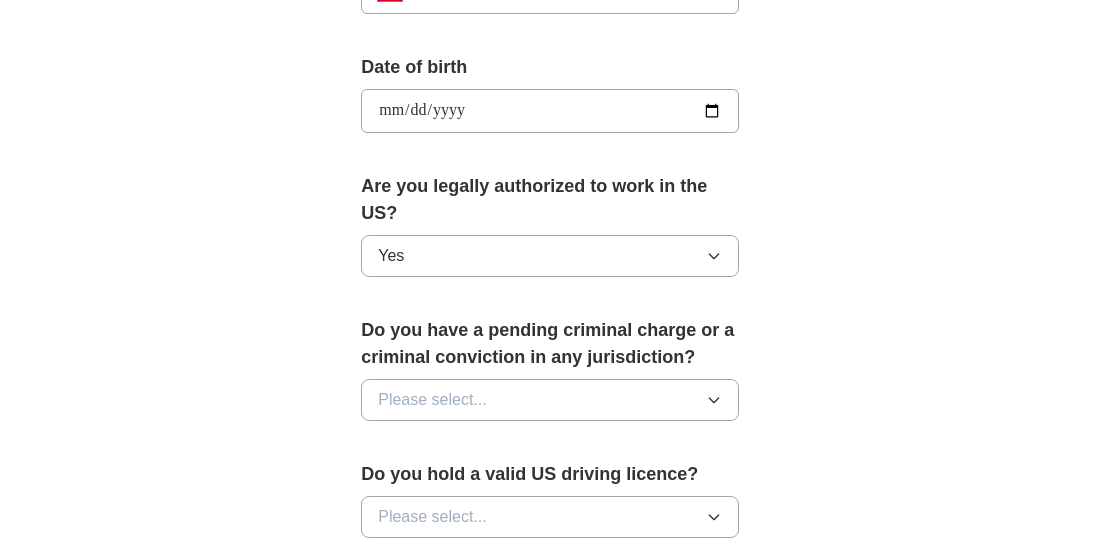 scroll, scrollTop: 900, scrollLeft: 0, axis: vertical 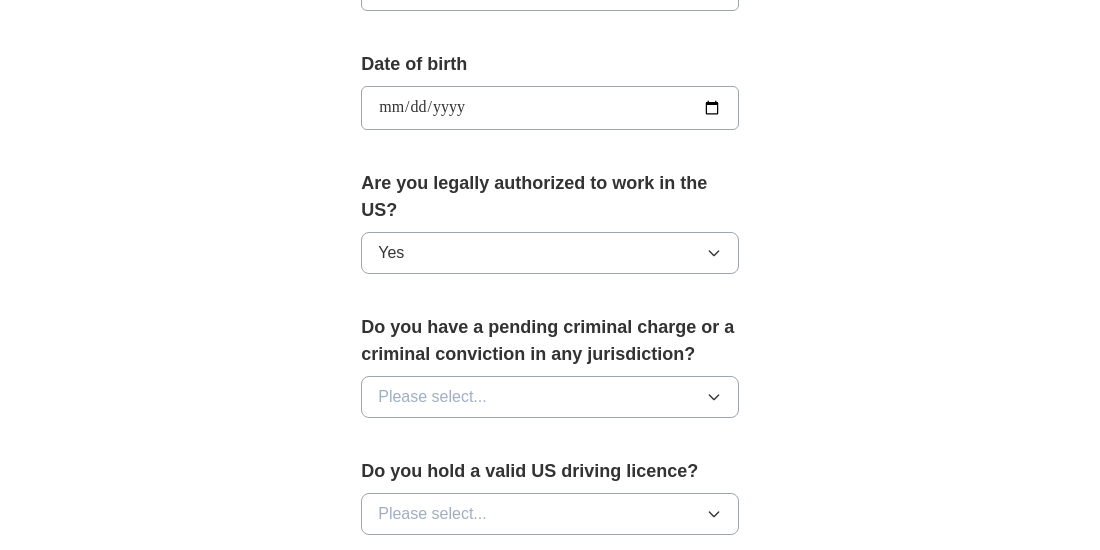 click on "Please select..." at bounding box center [550, 397] 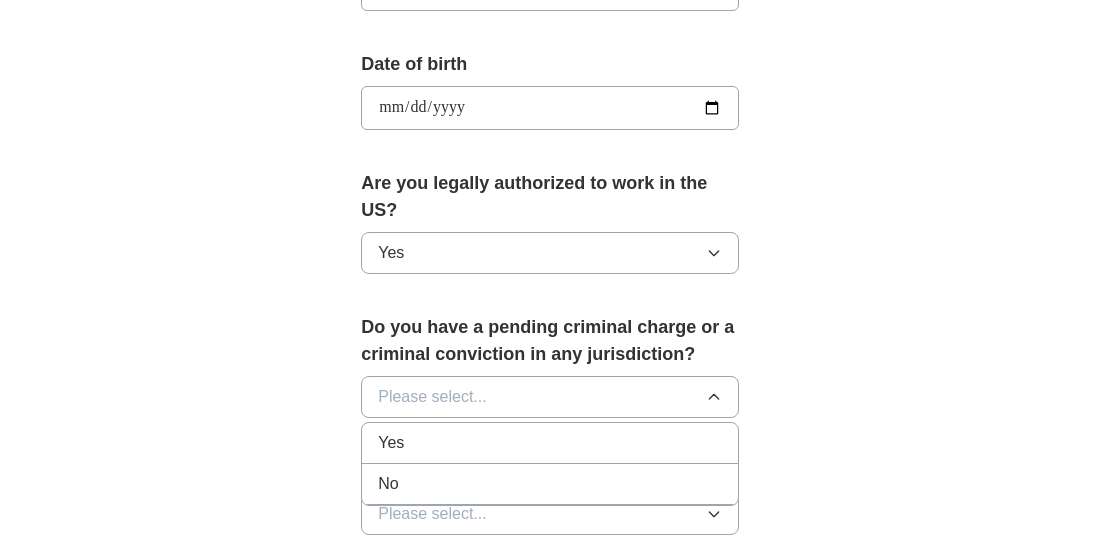 click on "No" at bounding box center (550, 484) 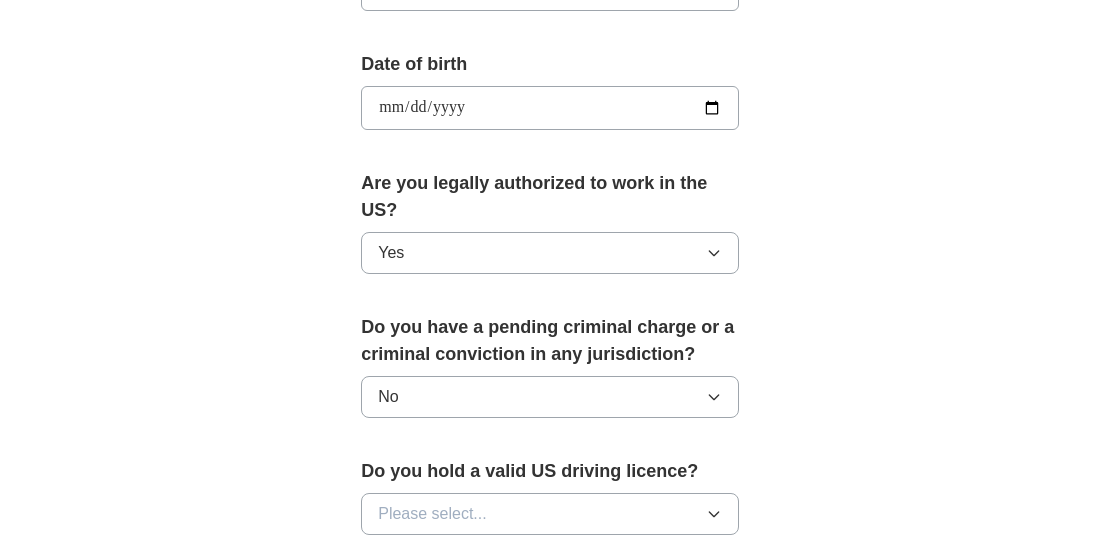 click 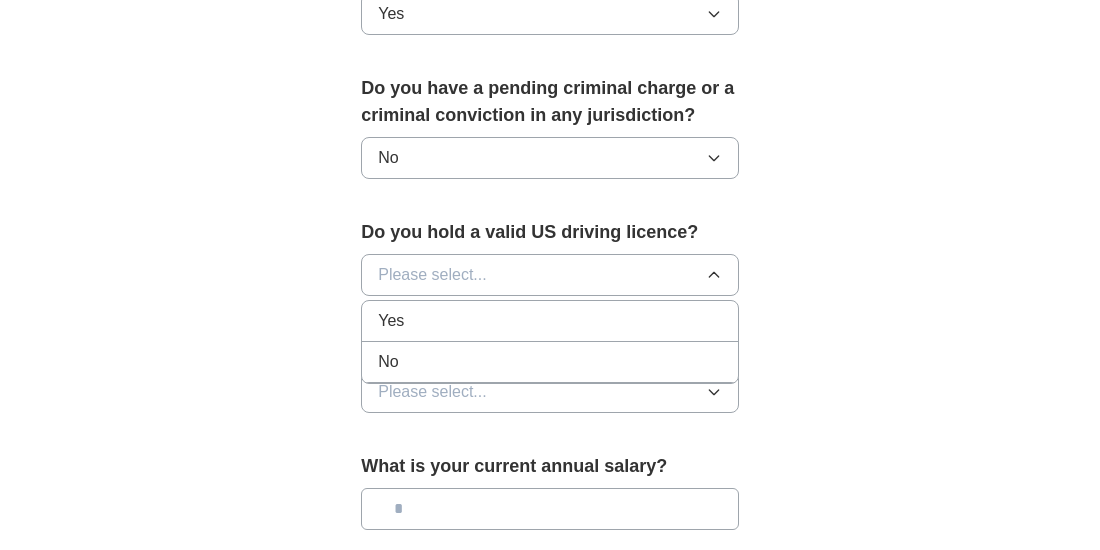 scroll, scrollTop: 1138, scrollLeft: 0, axis: vertical 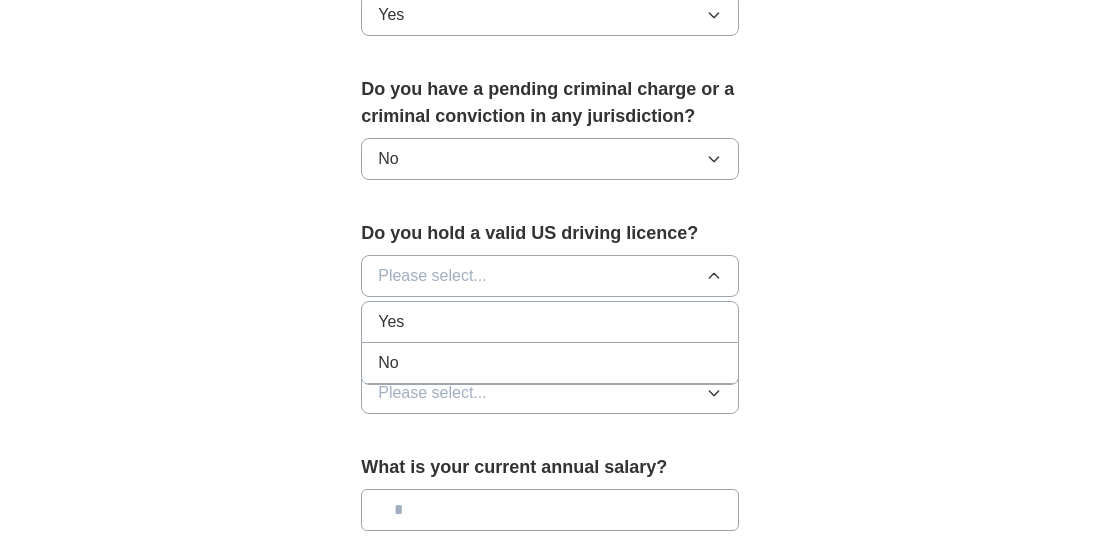 click on "Yes" at bounding box center [550, 322] 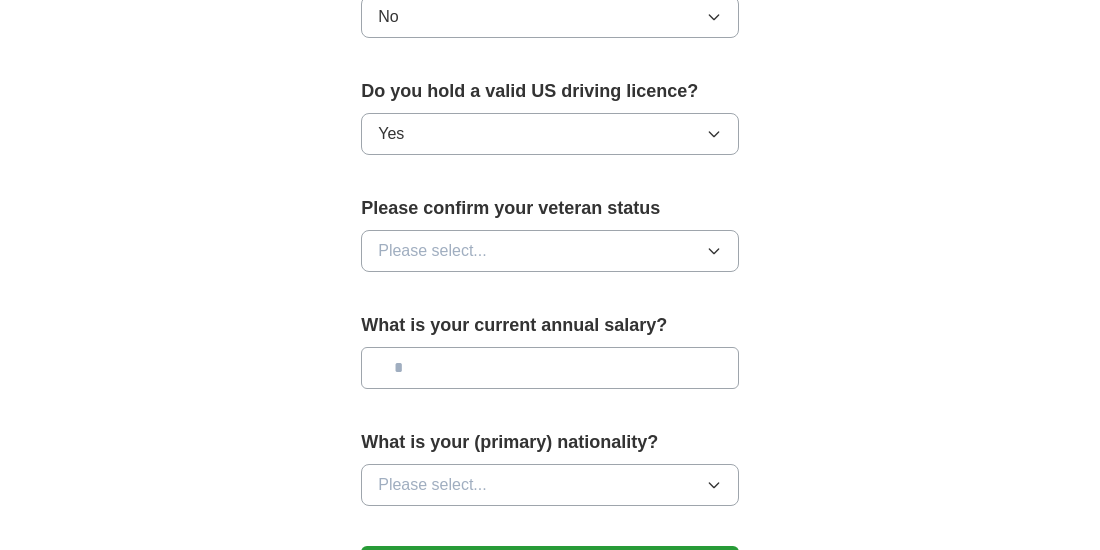 scroll, scrollTop: 1274, scrollLeft: 0, axis: vertical 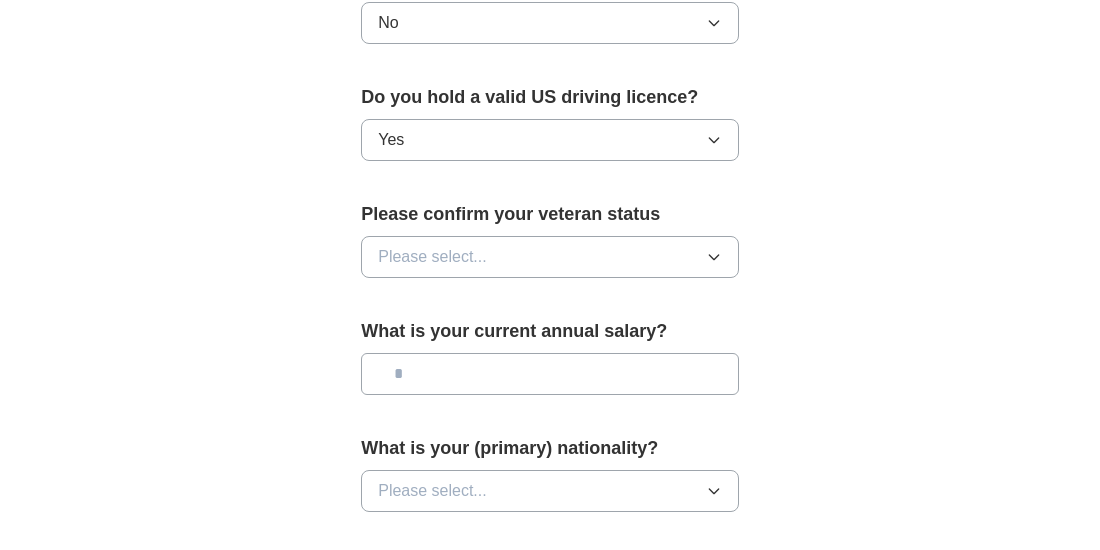 click 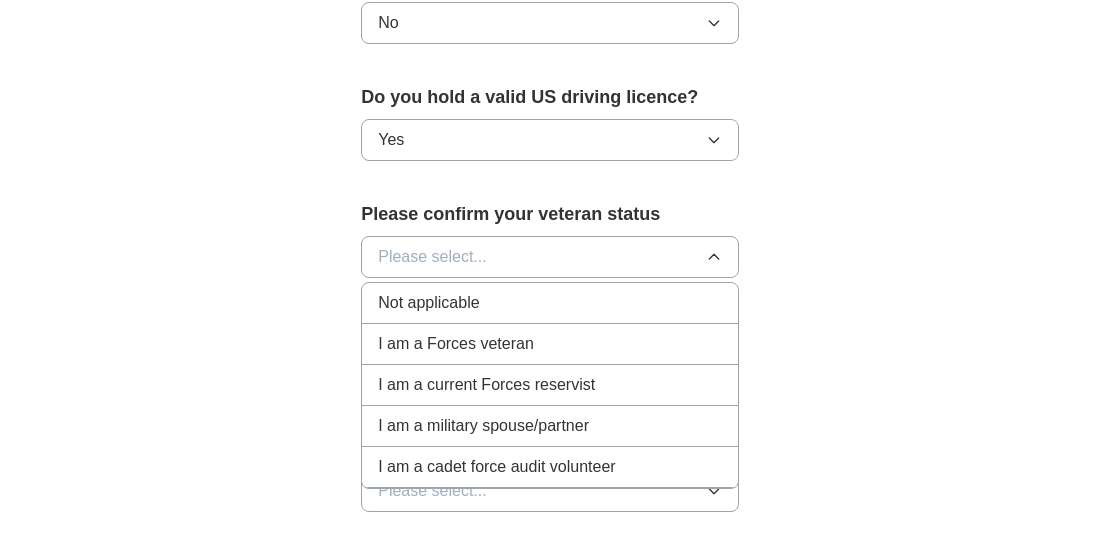 click on "Not applicable" at bounding box center [550, 303] 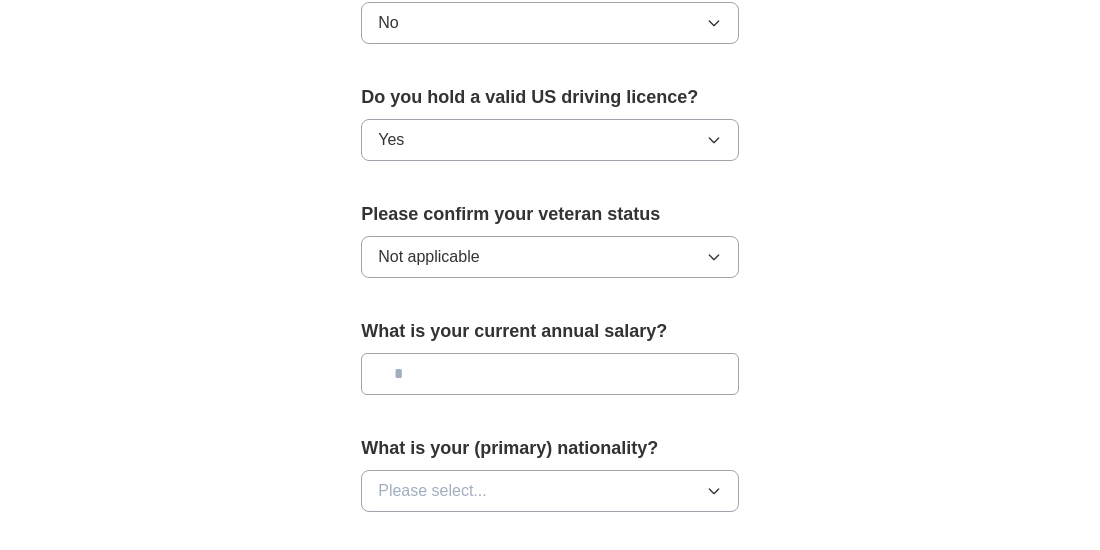 click 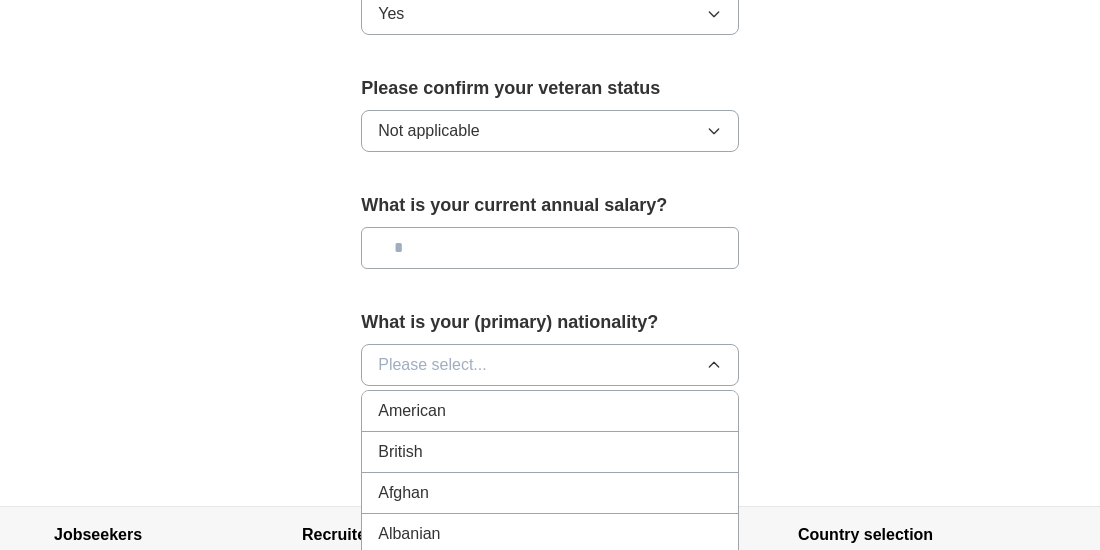 scroll, scrollTop: 1428, scrollLeft: 0, axis: vertical 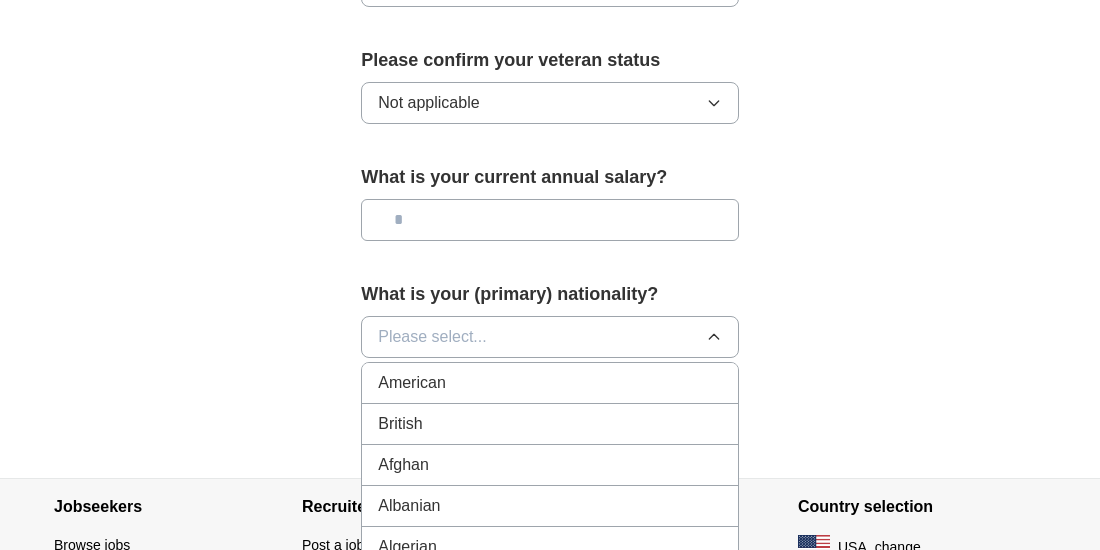 drag, startPoint x: 683, startPoint y: 384, endPoint x: 624, endPoint y: 361, distance: 63.324562 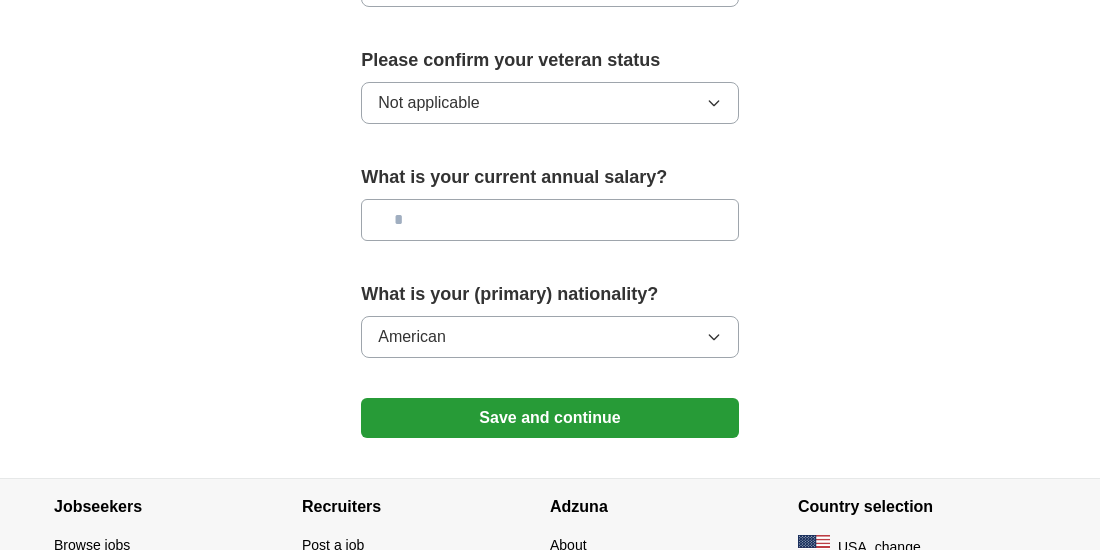 click on "Save and continue" at bounding box center (550, 418) 